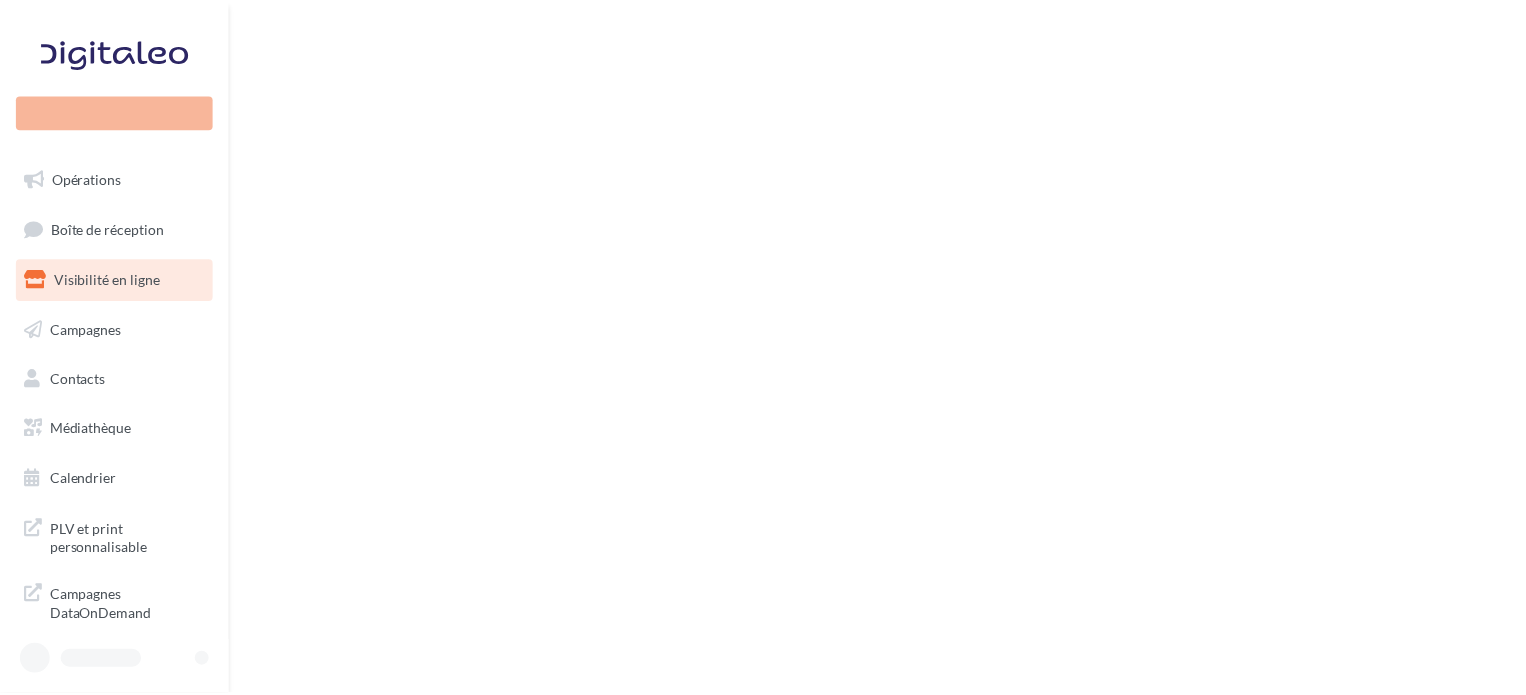 scroll, scrollTop: 0, scrollLeft: 0, axis: both 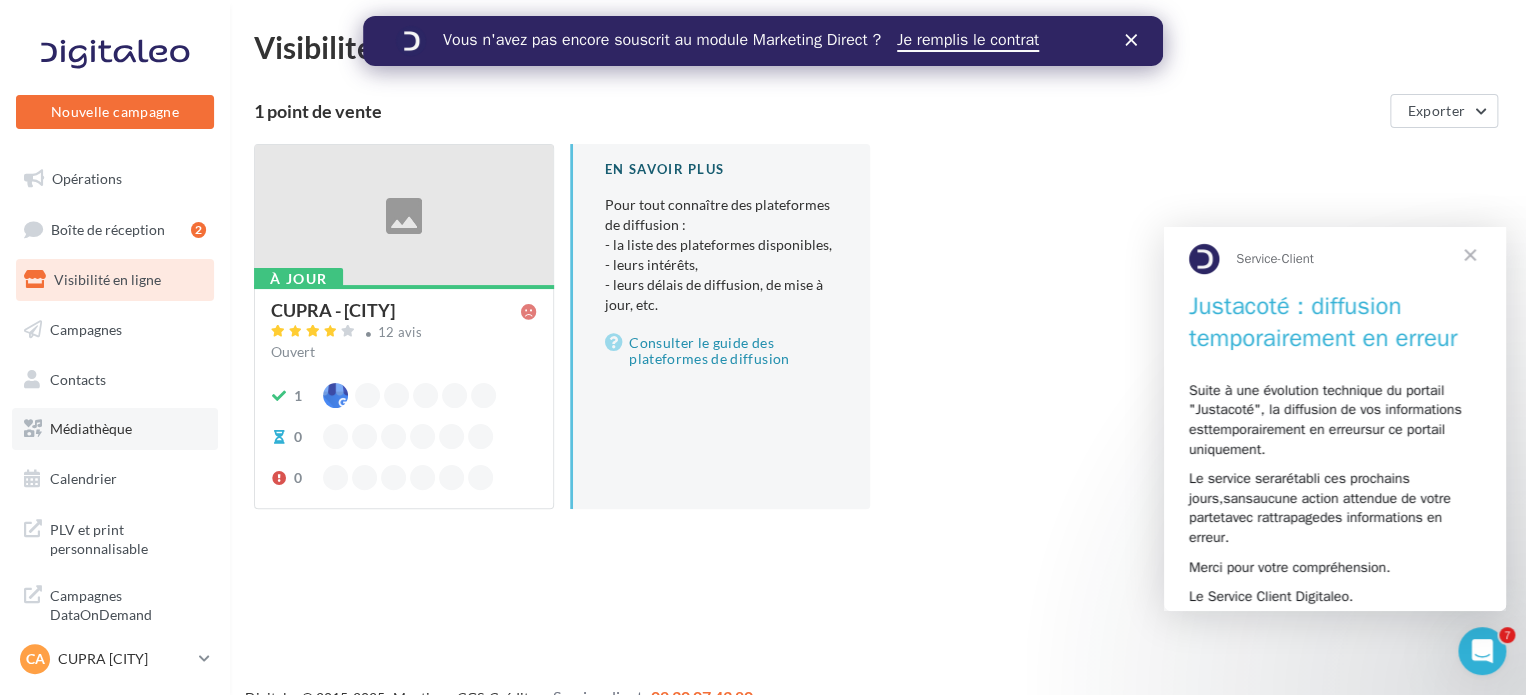 click on "Médiathèque" at bounding box center (91, 428) 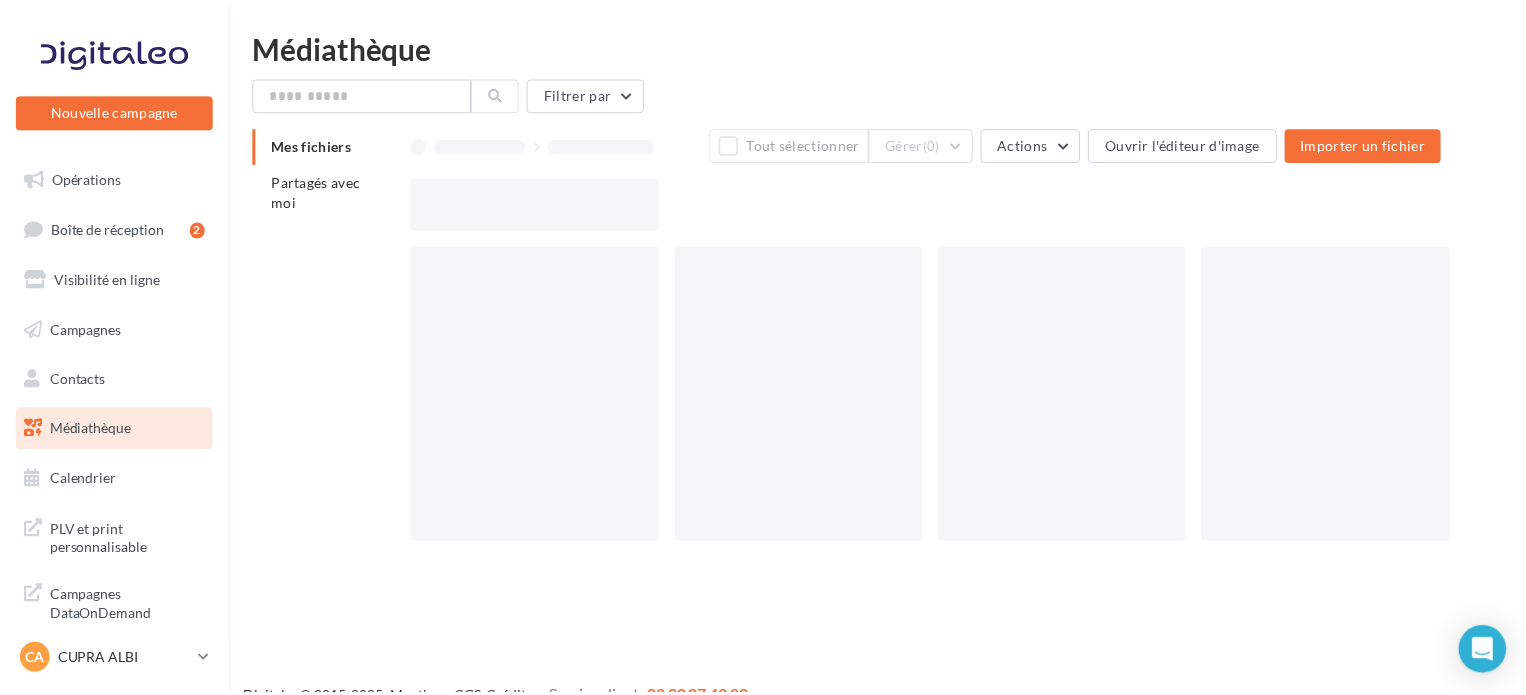 scroll, scrollTop: 0, scrollLeft: 0, axis: both 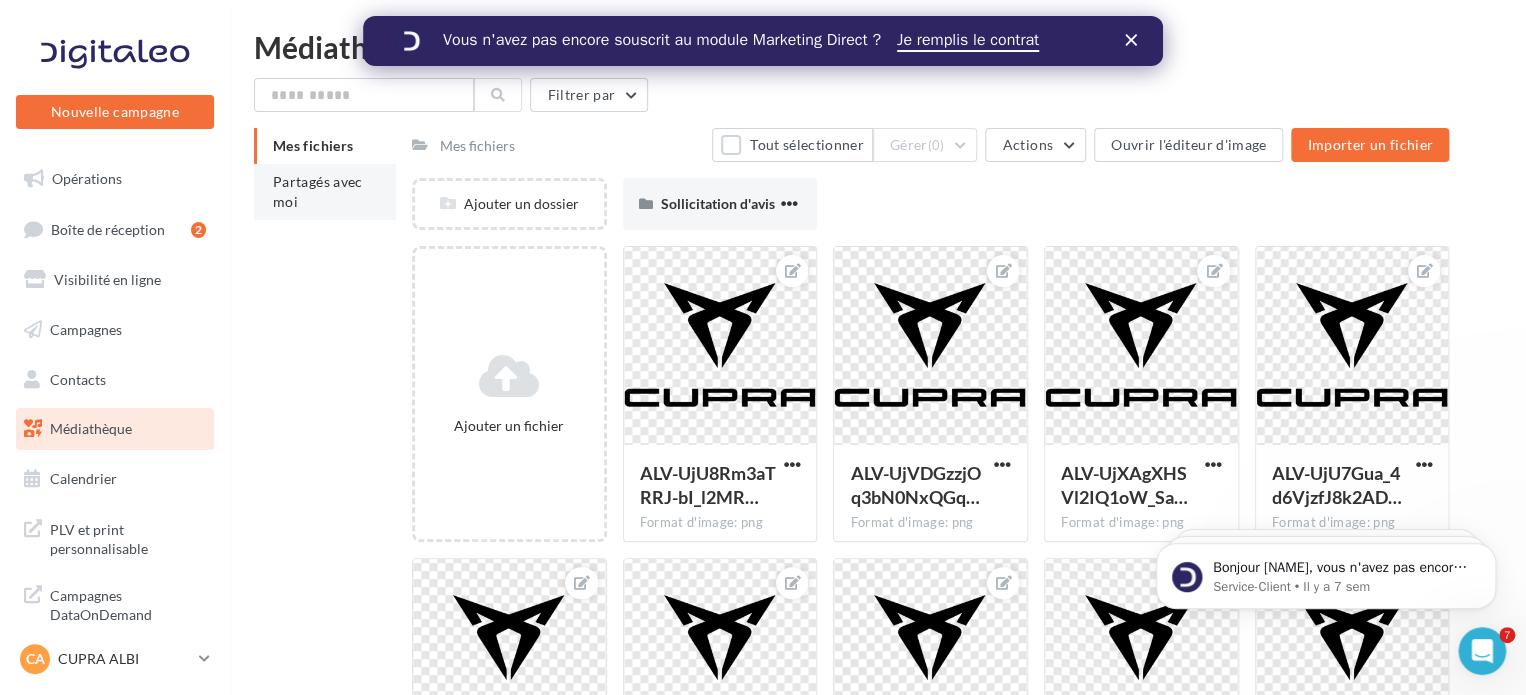 click on "Partagés avec moi" at bounding box center (318, 191) 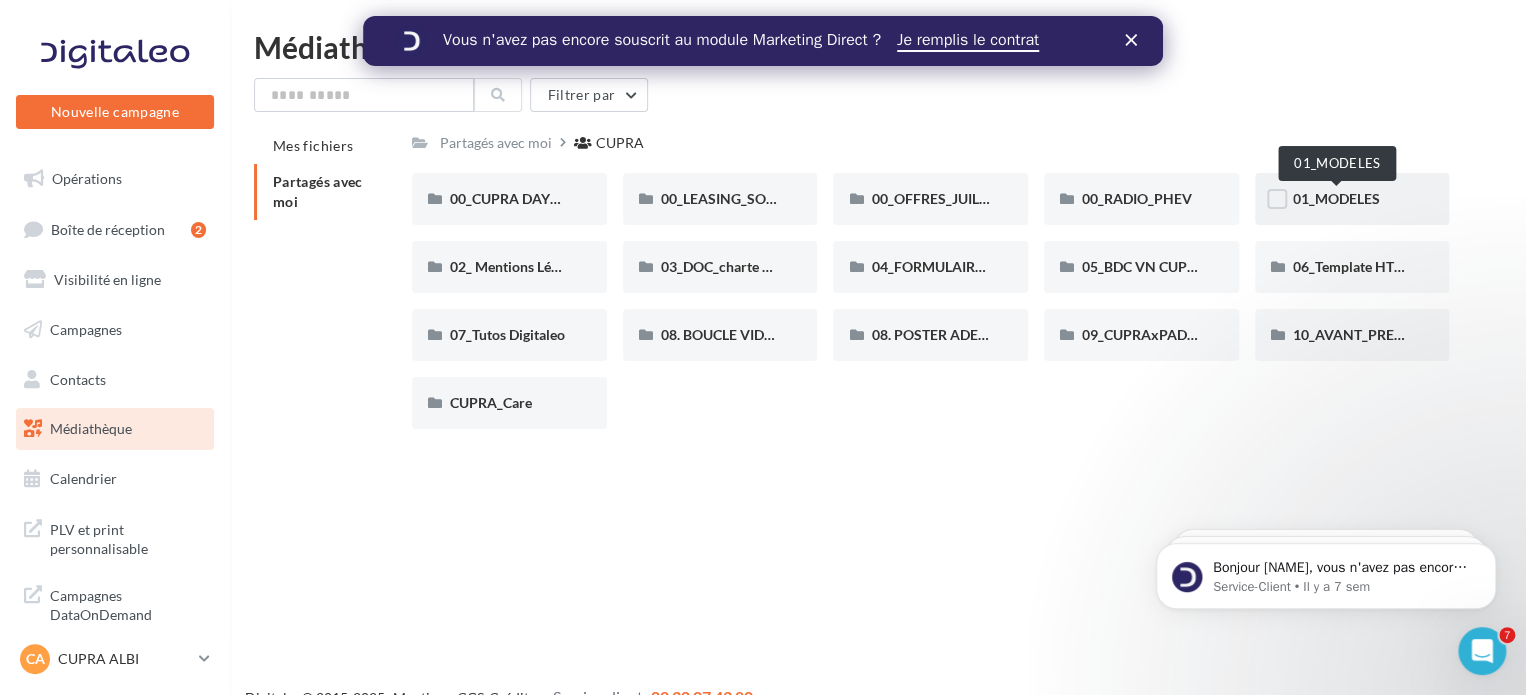 click on "01_MODELES" at bounding box center (1336, 198) 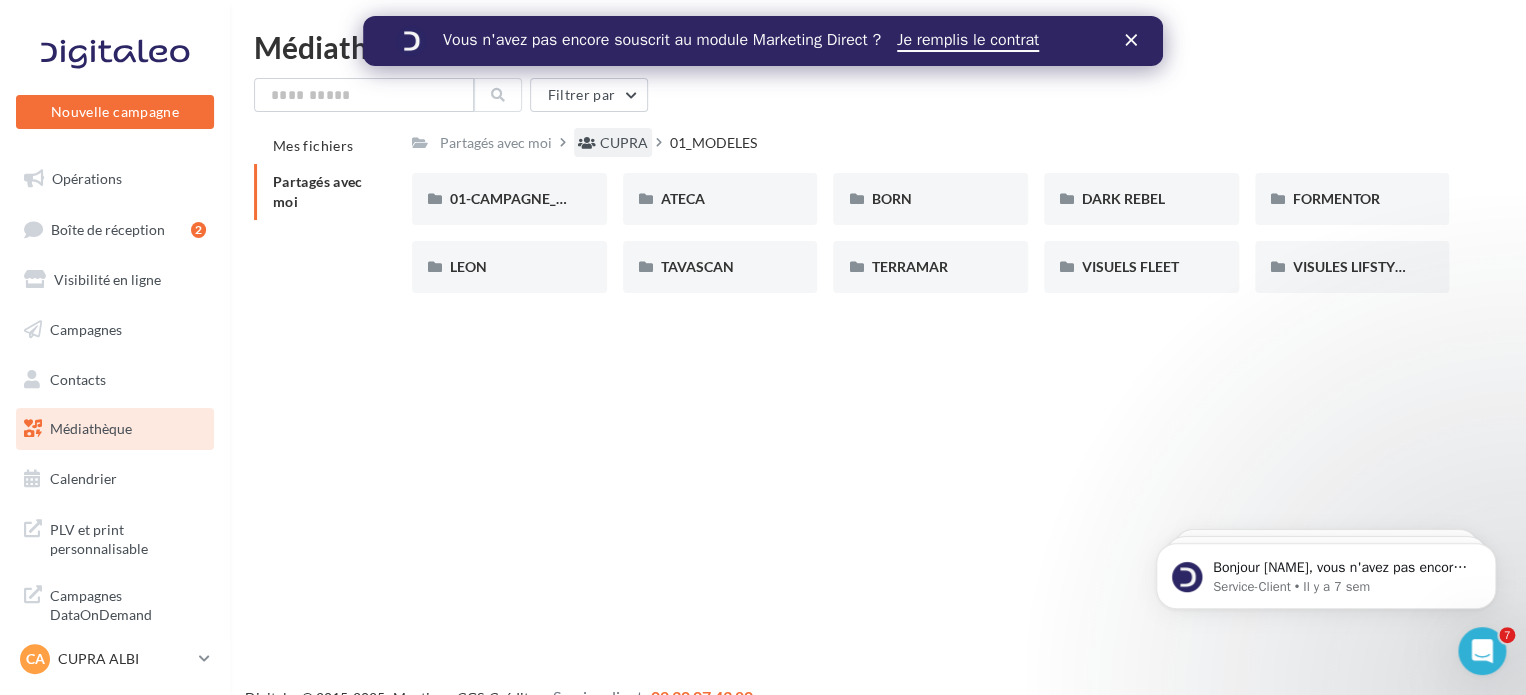 click on "CUPRA" at bounding box center [624, 143] 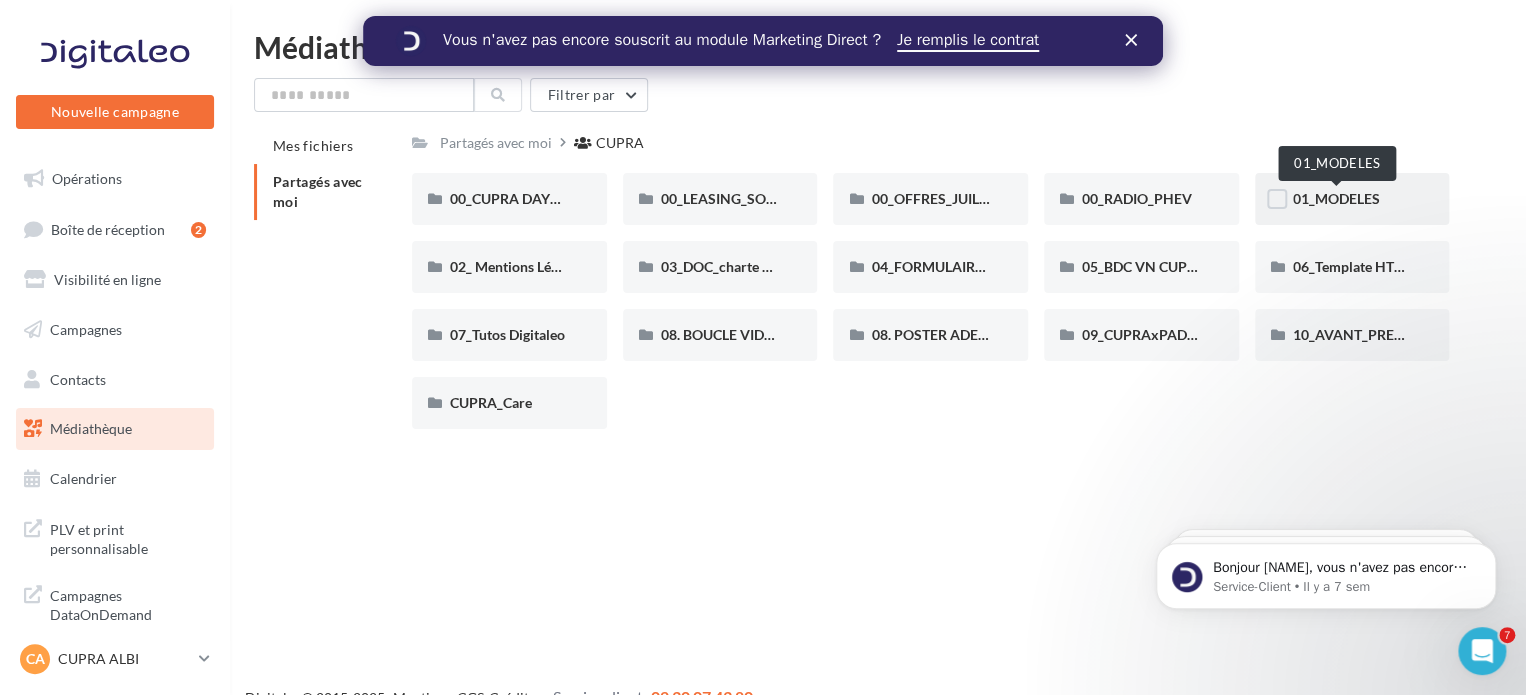 click on "01_MODELES" at bounding box center [1336, 198] 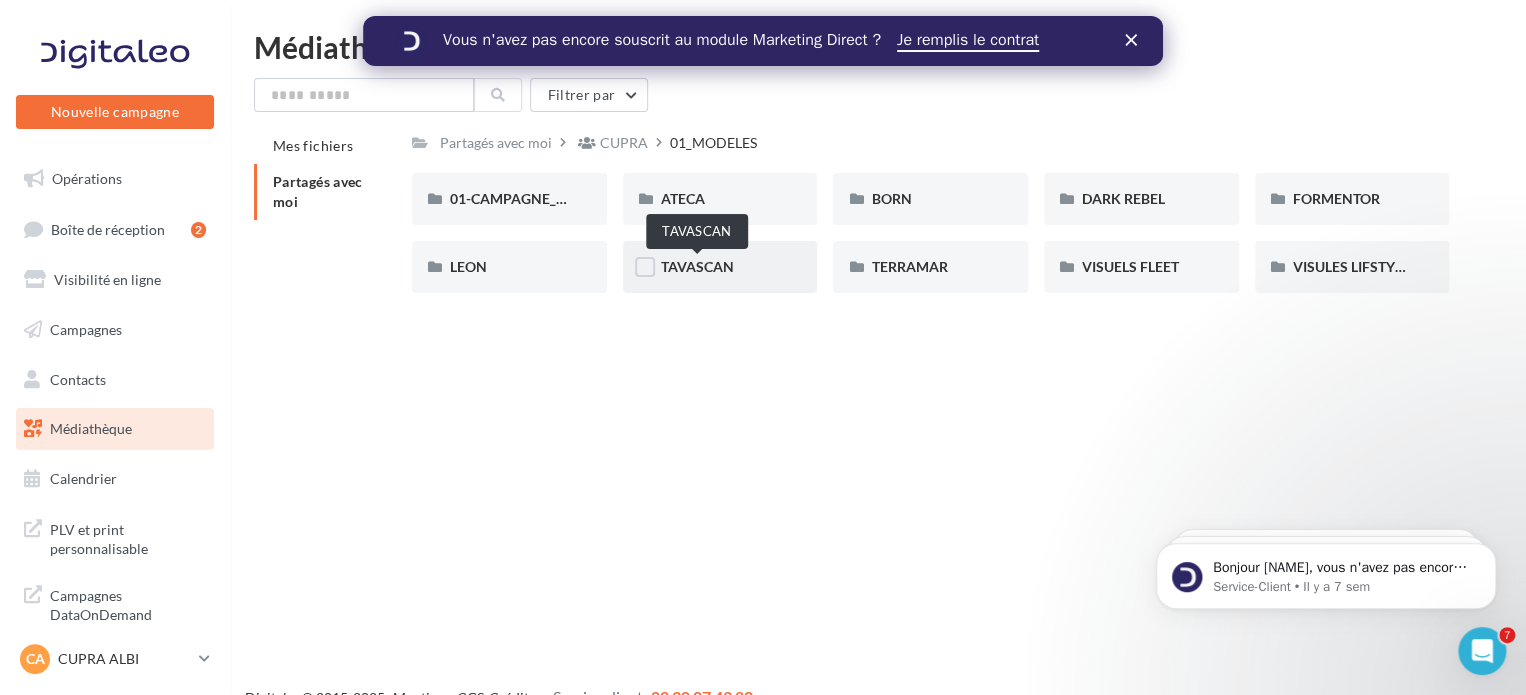 click on "TAVASCAN" at bounding box center (697, 266) 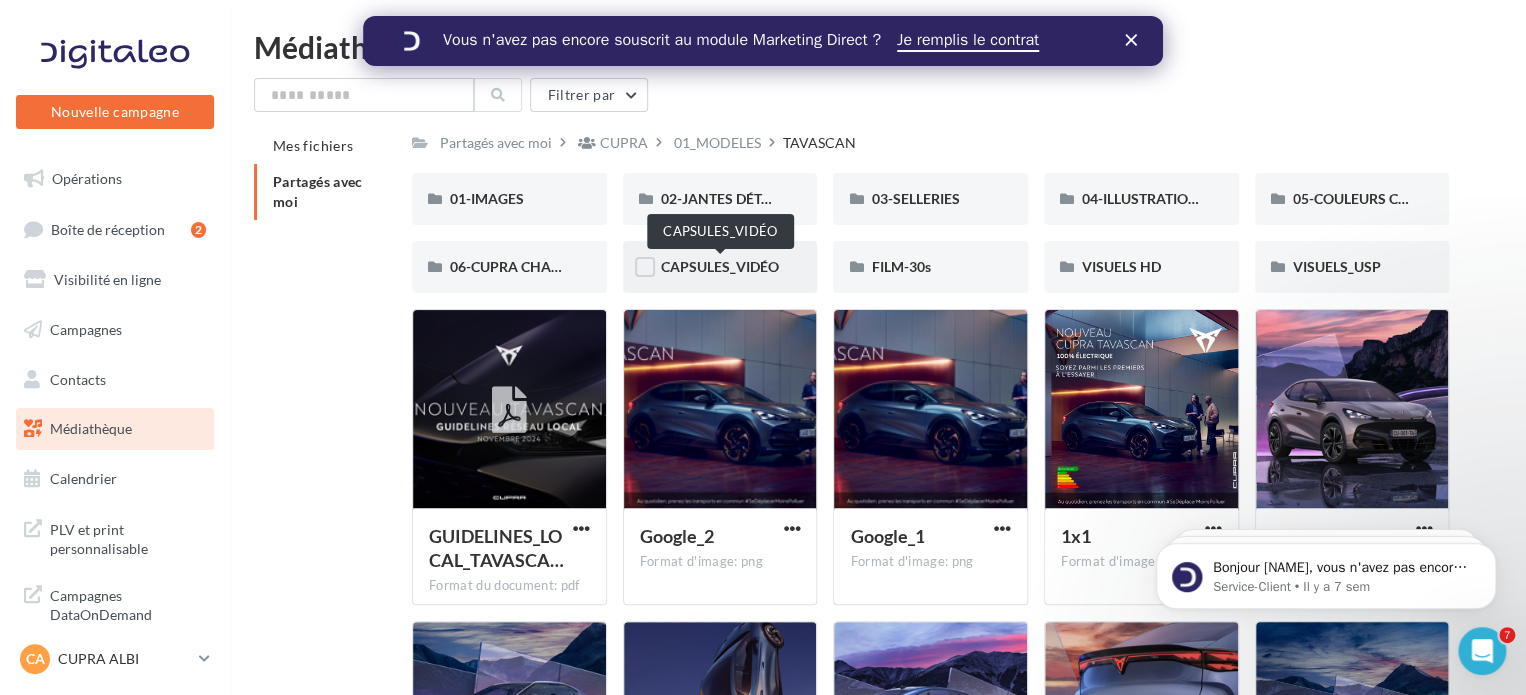 click on "CAPSULES_VIDÉO" at bounding box center [720, 266] 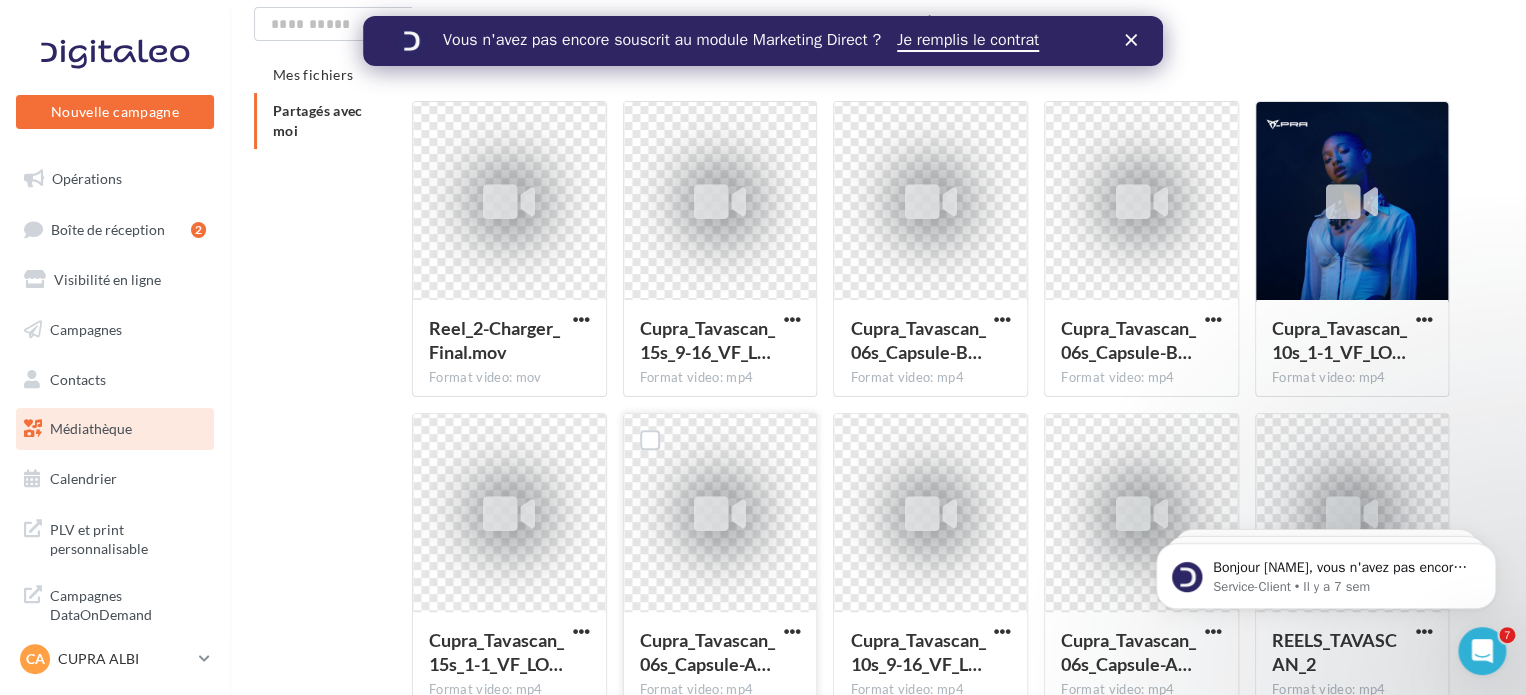 scroll, scrollTop: 200, scrollLeft: 0, axis: vertical 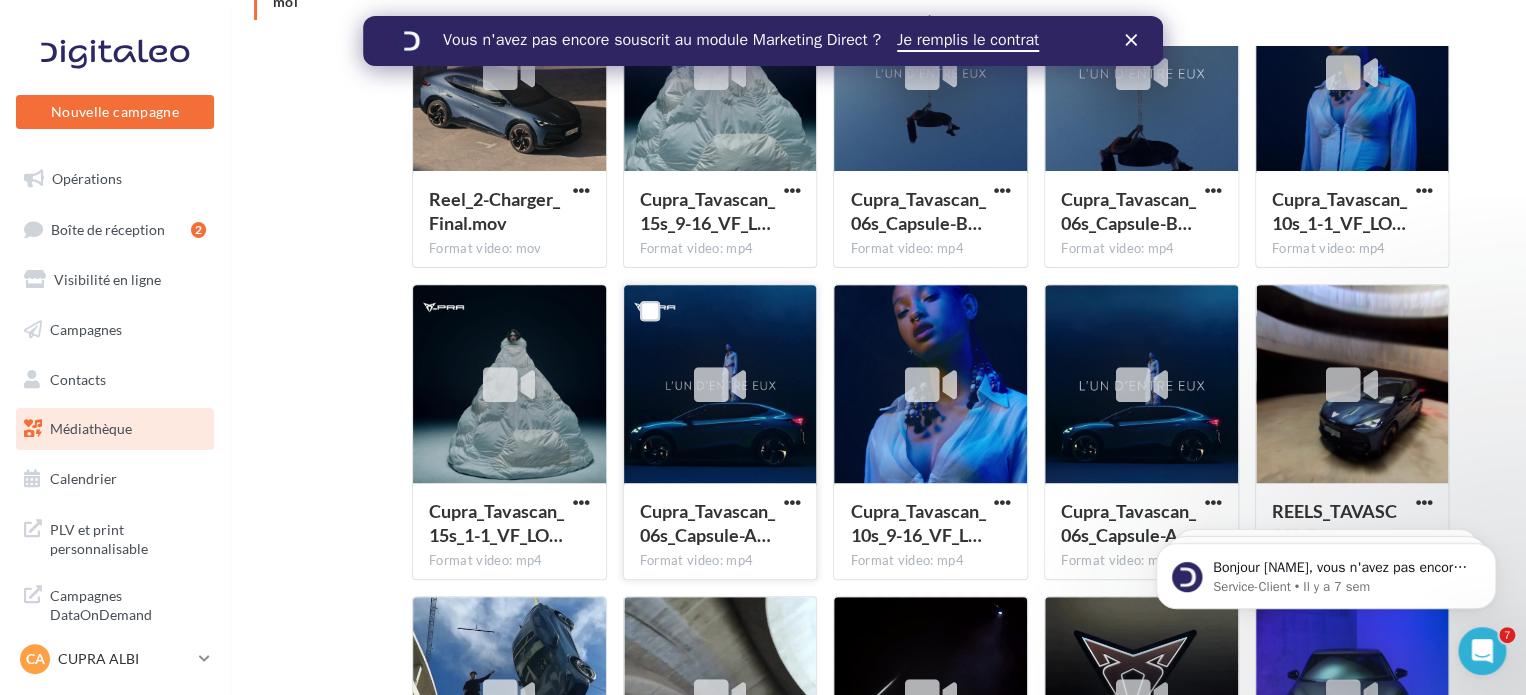 click at bounding box center [720, 385] 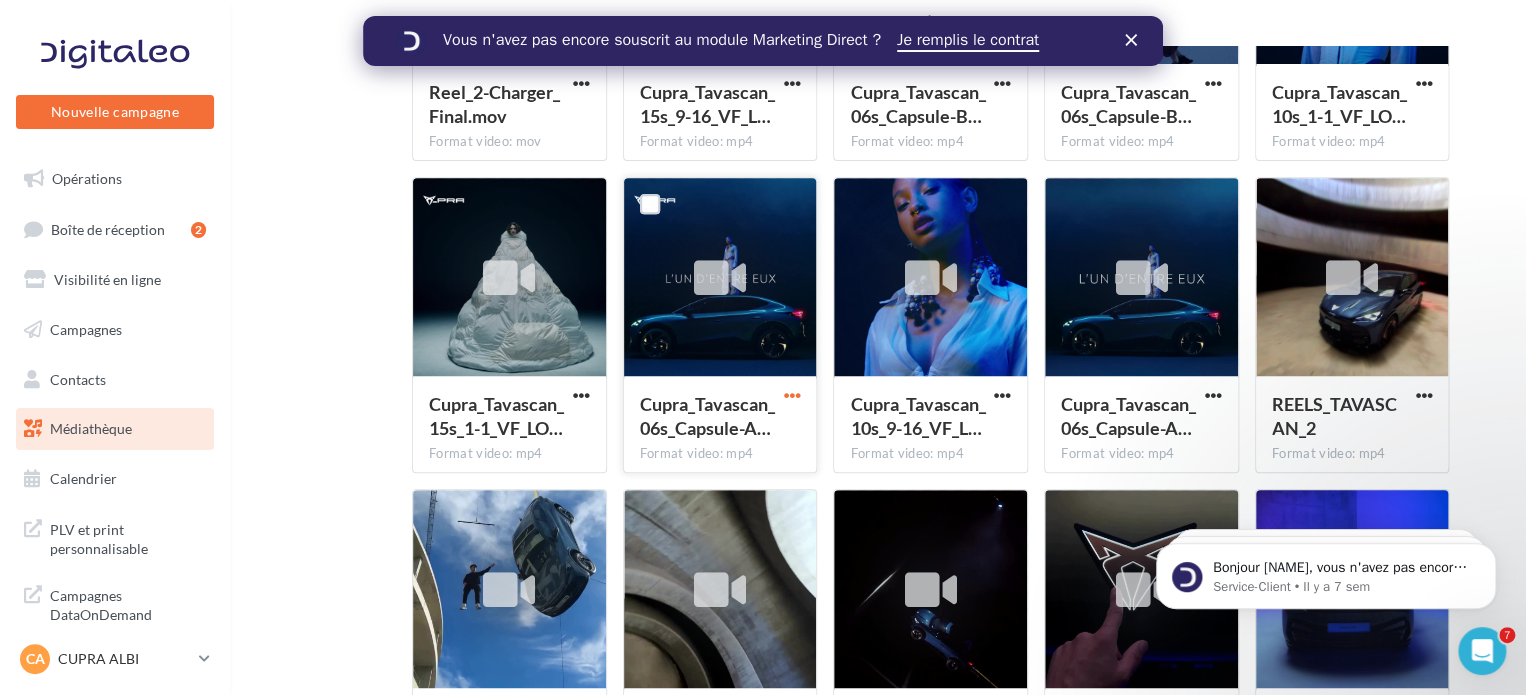 scroll, scrollTop: 299, scrollLeft: 0, axis: vertical 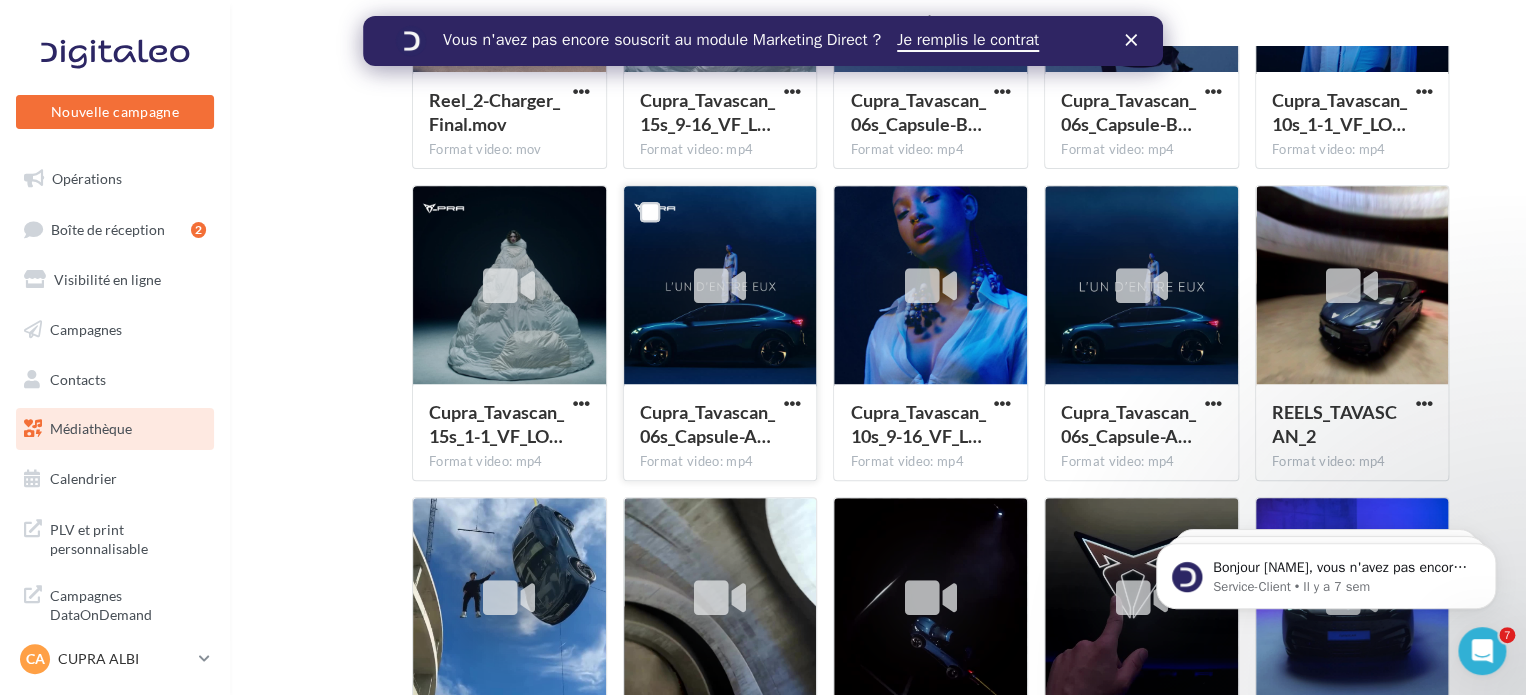 click at bounding box center [720, 286] 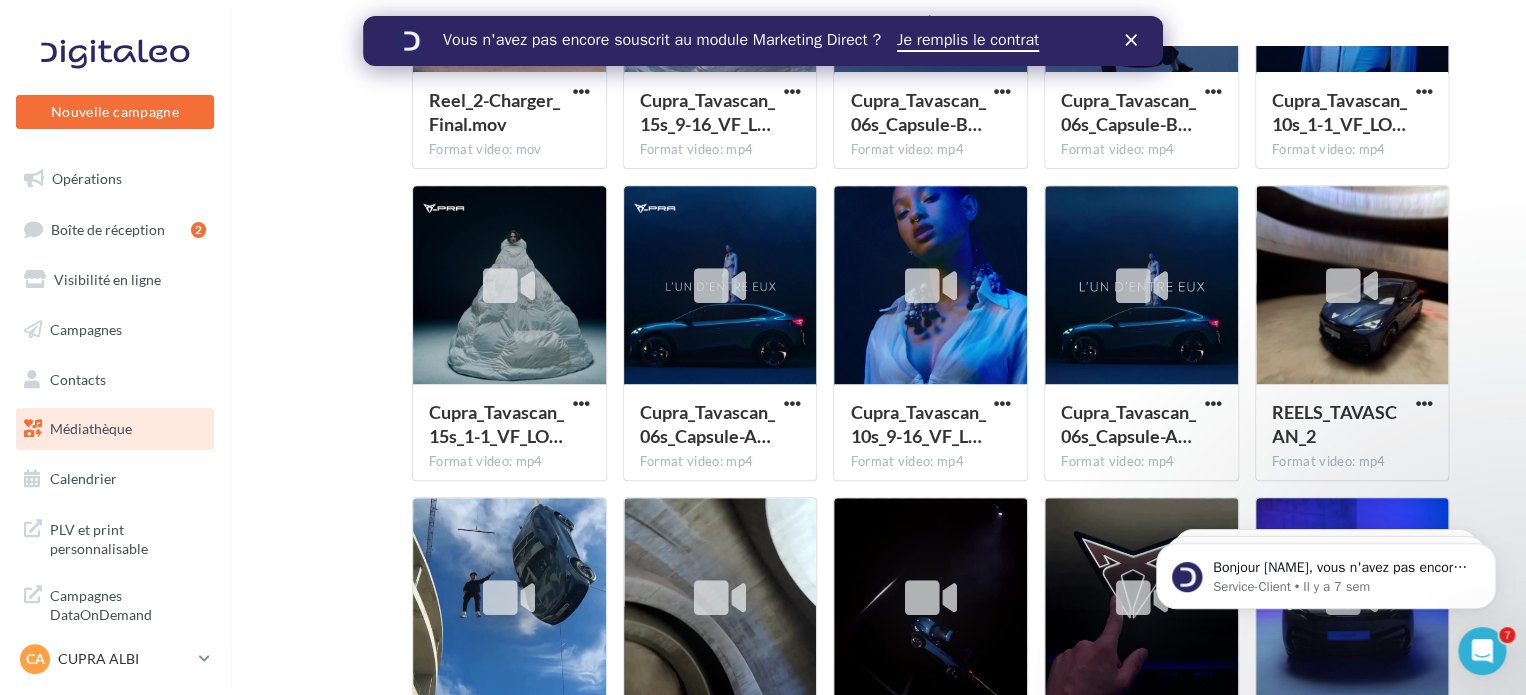 click 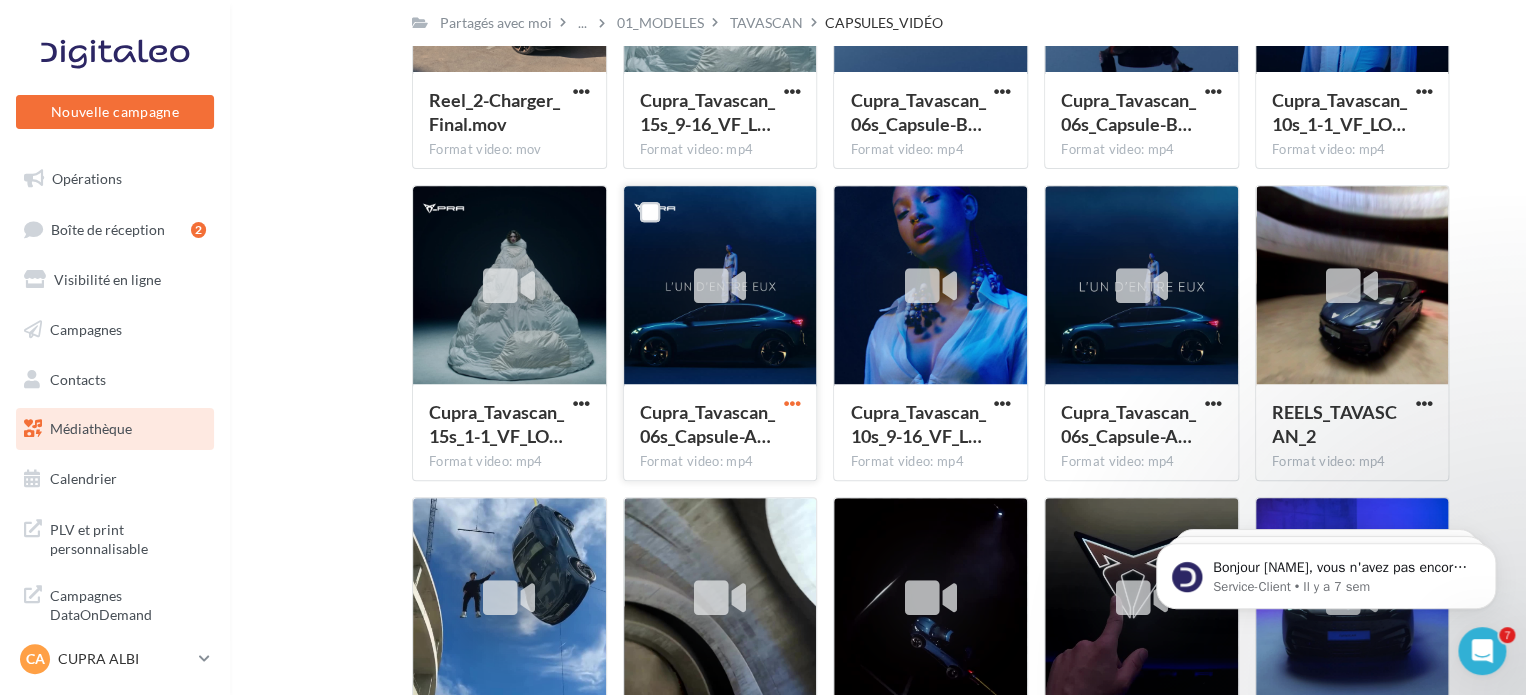 click at bounding box center [791, 403] 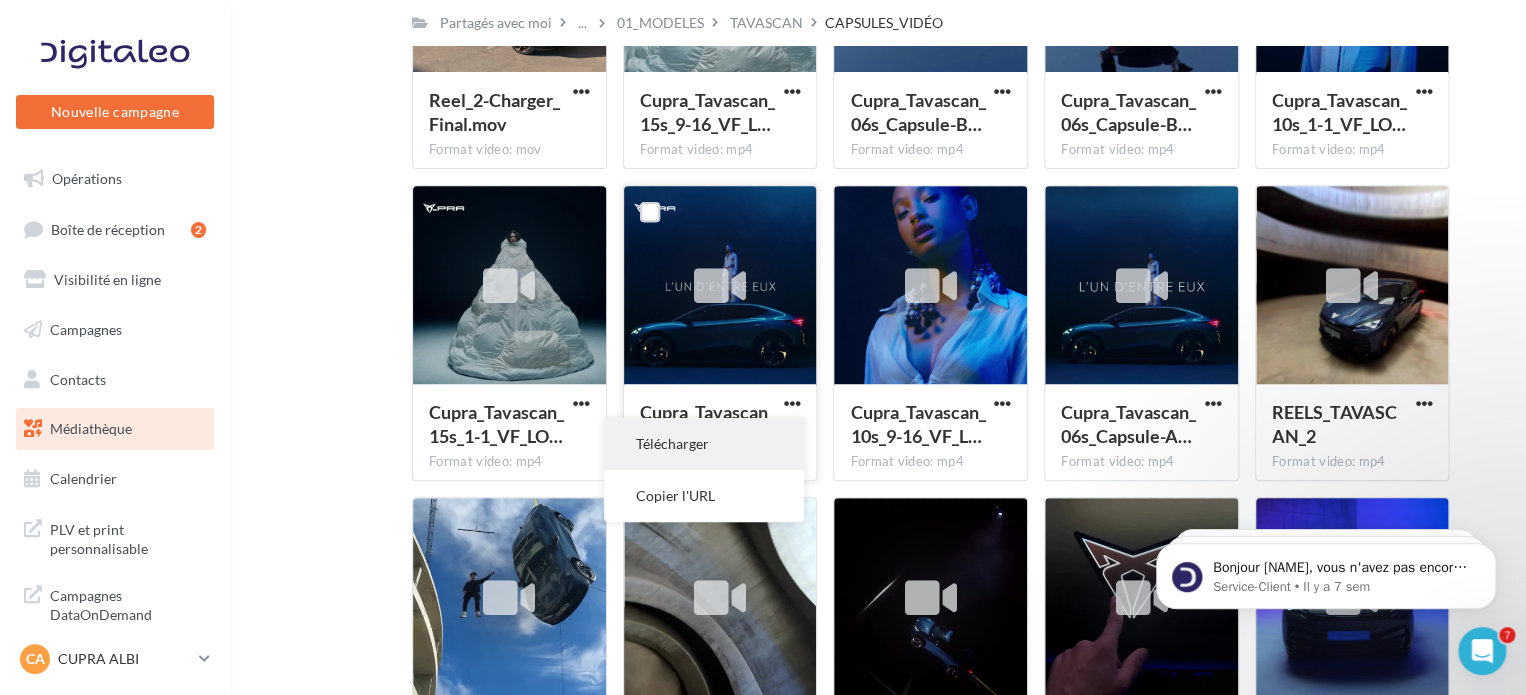 click on "Télécharger" at bounding box center (704, 444) 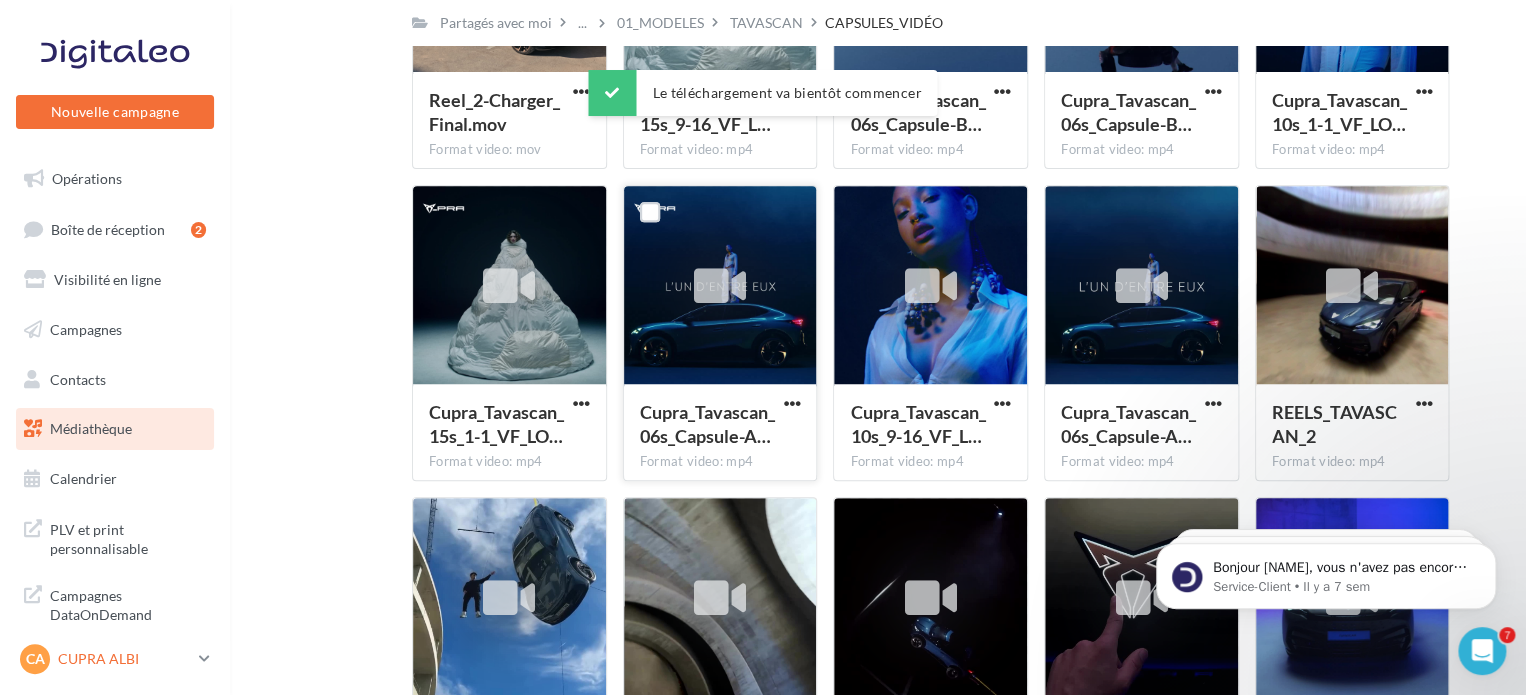 click on "CUPRA ALBI" at bounding box center (124, 659) 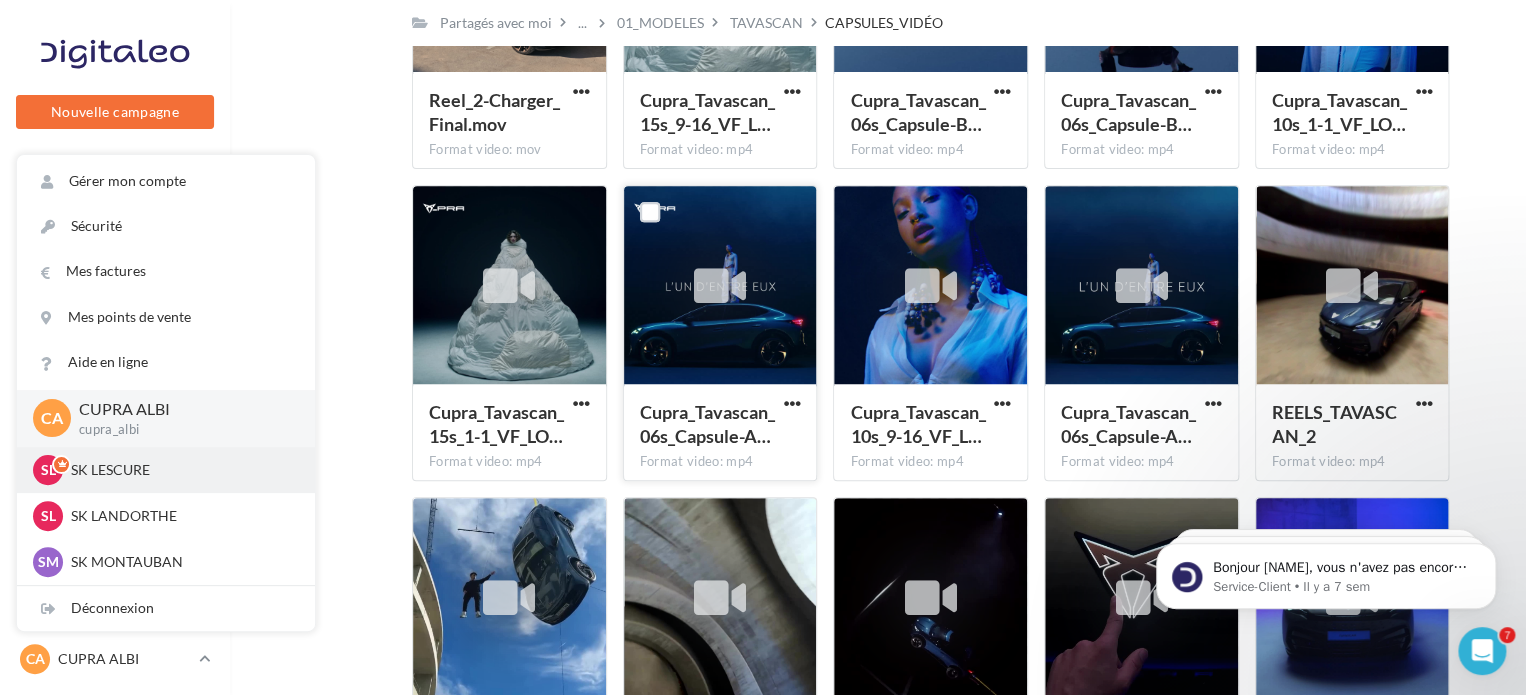 click on "SK LESCURE" at bounding box center (181, 470) 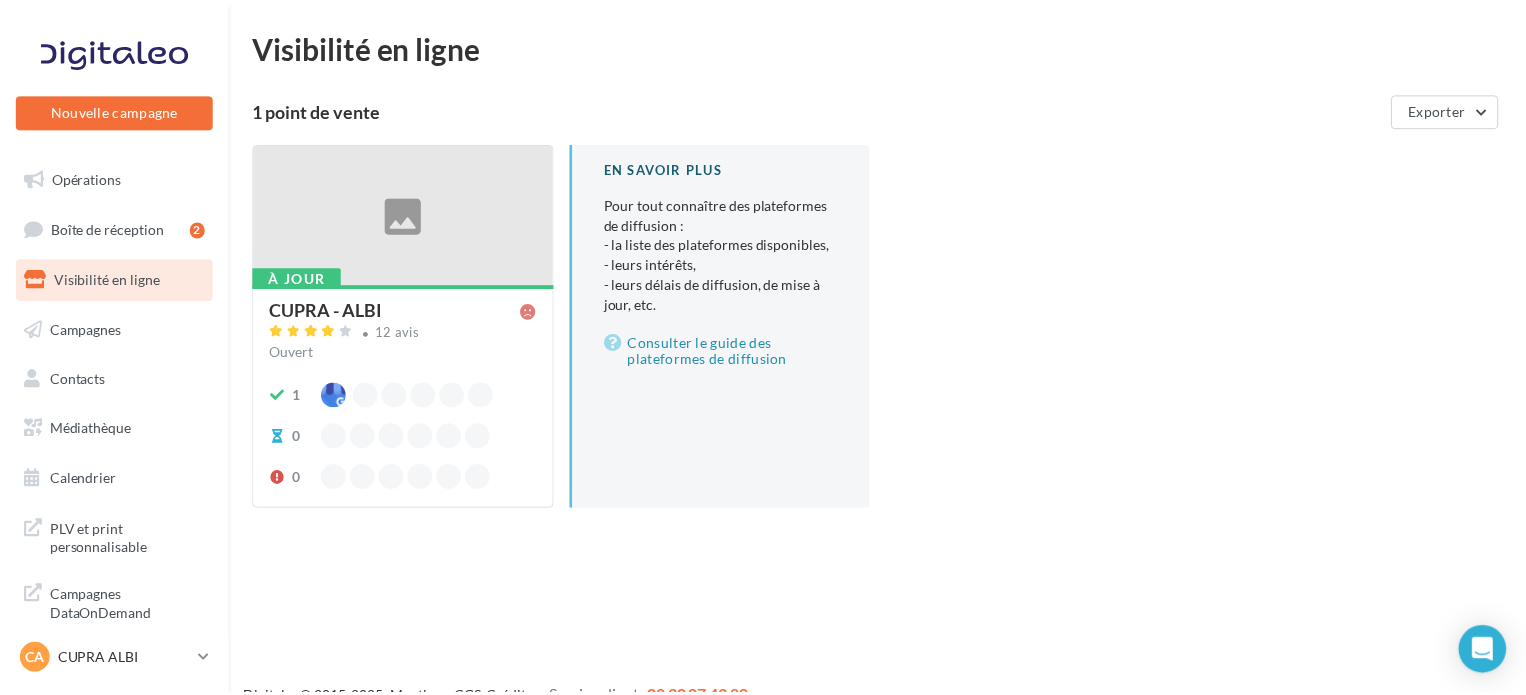scroll, scrollTop: 0, scrollLeft: 0, axis: both 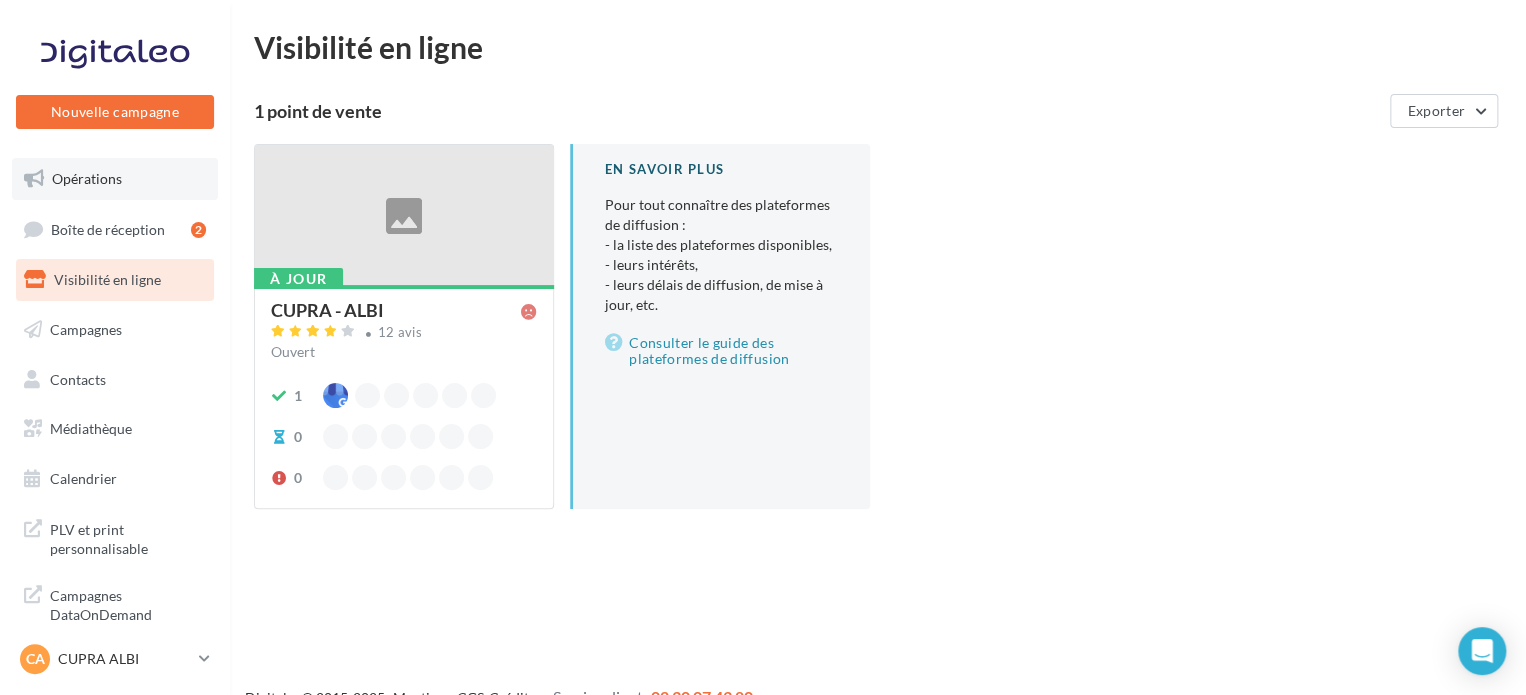 click on "Opérations" at bounding box center [115, 179] 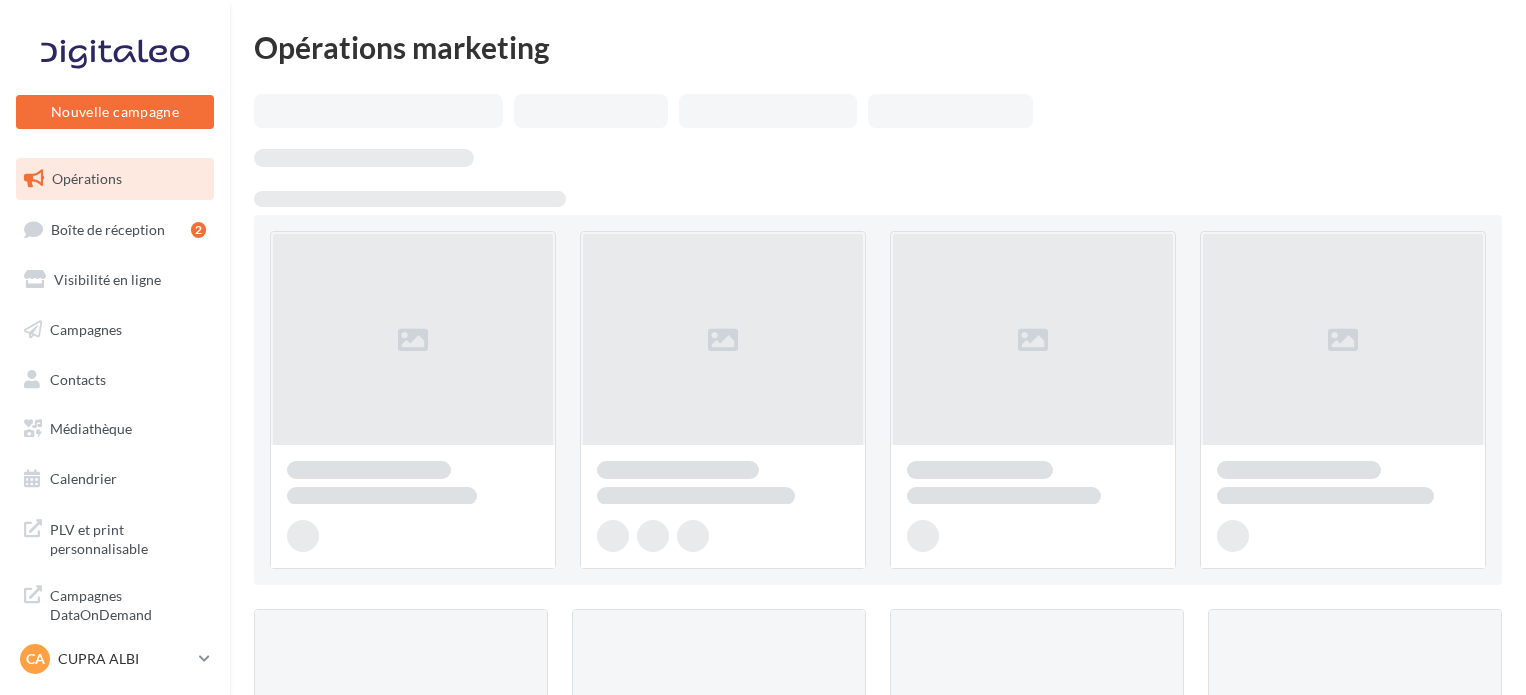 scroll, scrollTop: 0, scrollLeft: 0, axis: both 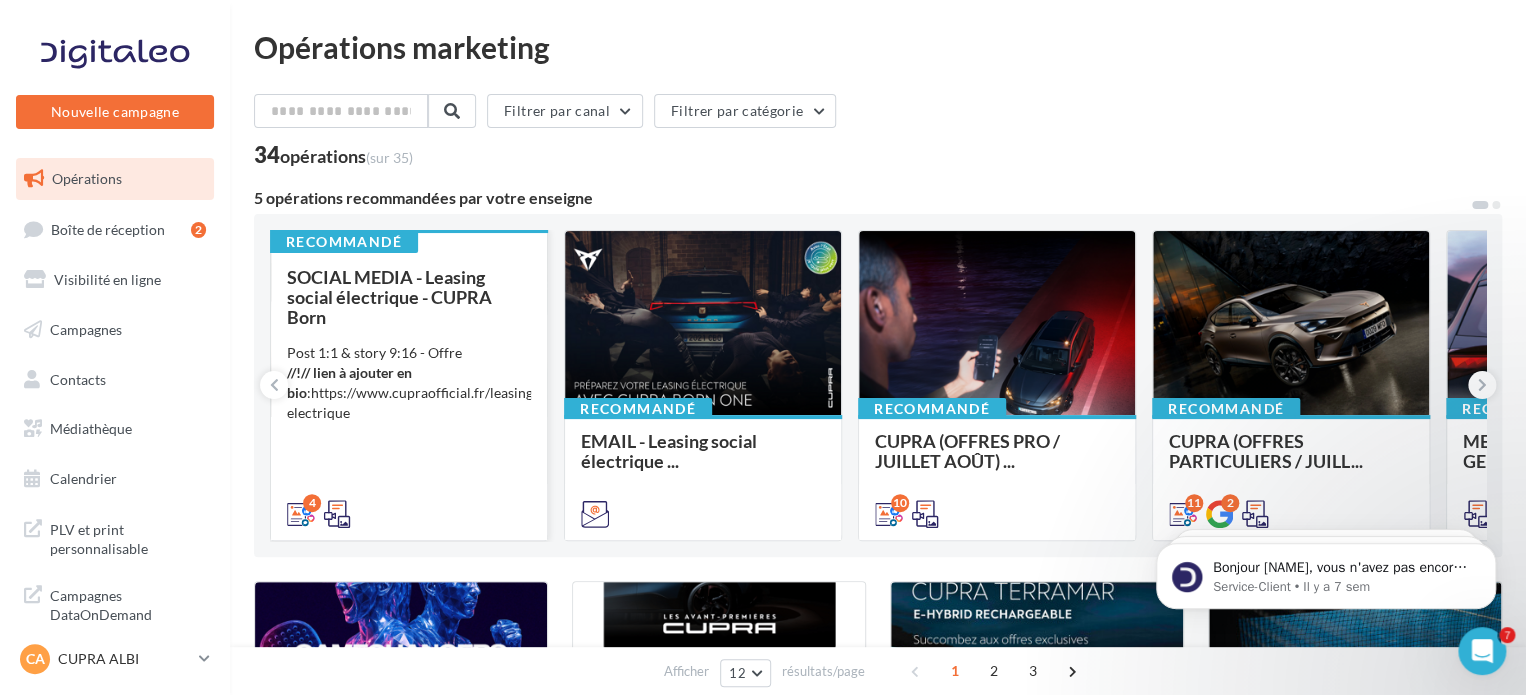 click on "SOCIAL MEDIA - Leasing social électrique - CUPRA Born" at bounding box center (409, 297) 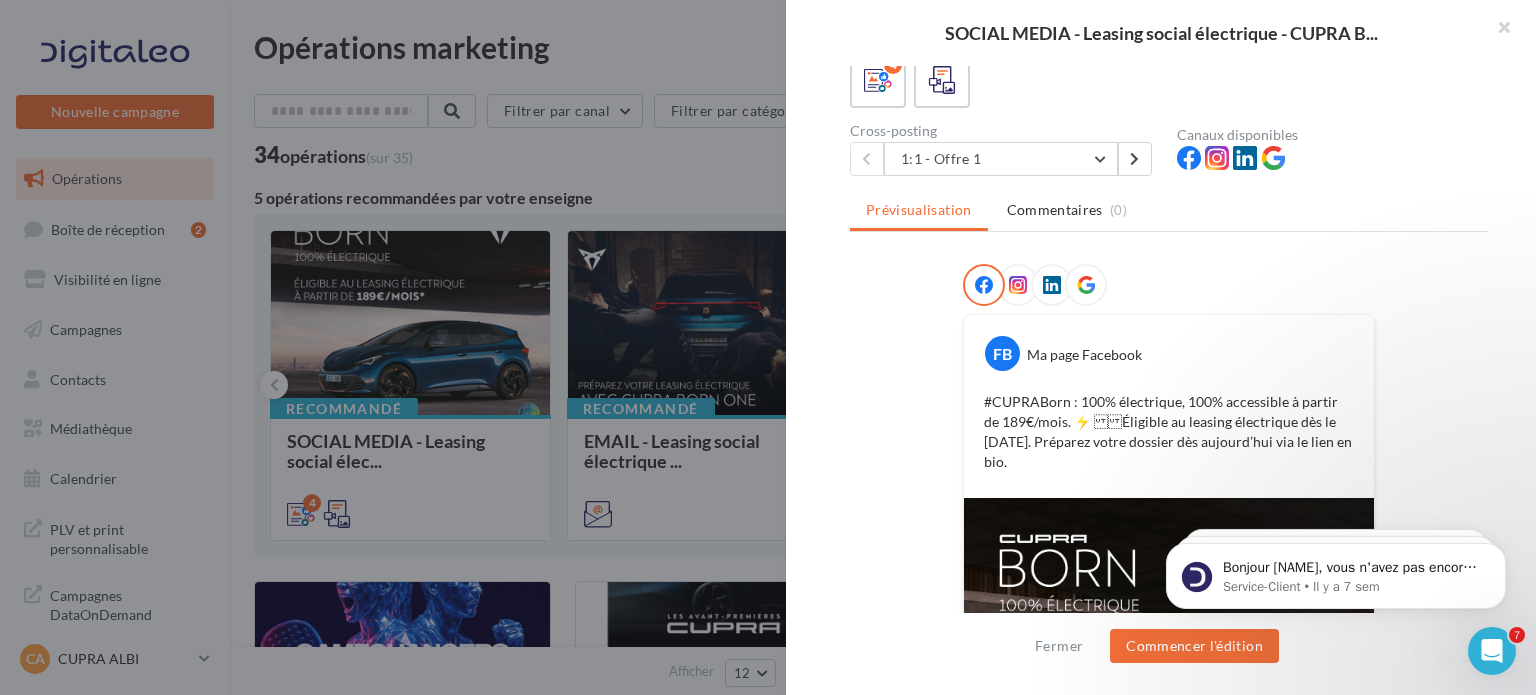scroll, scrollTop: 100, scrollLeft: 0, axis: vertical 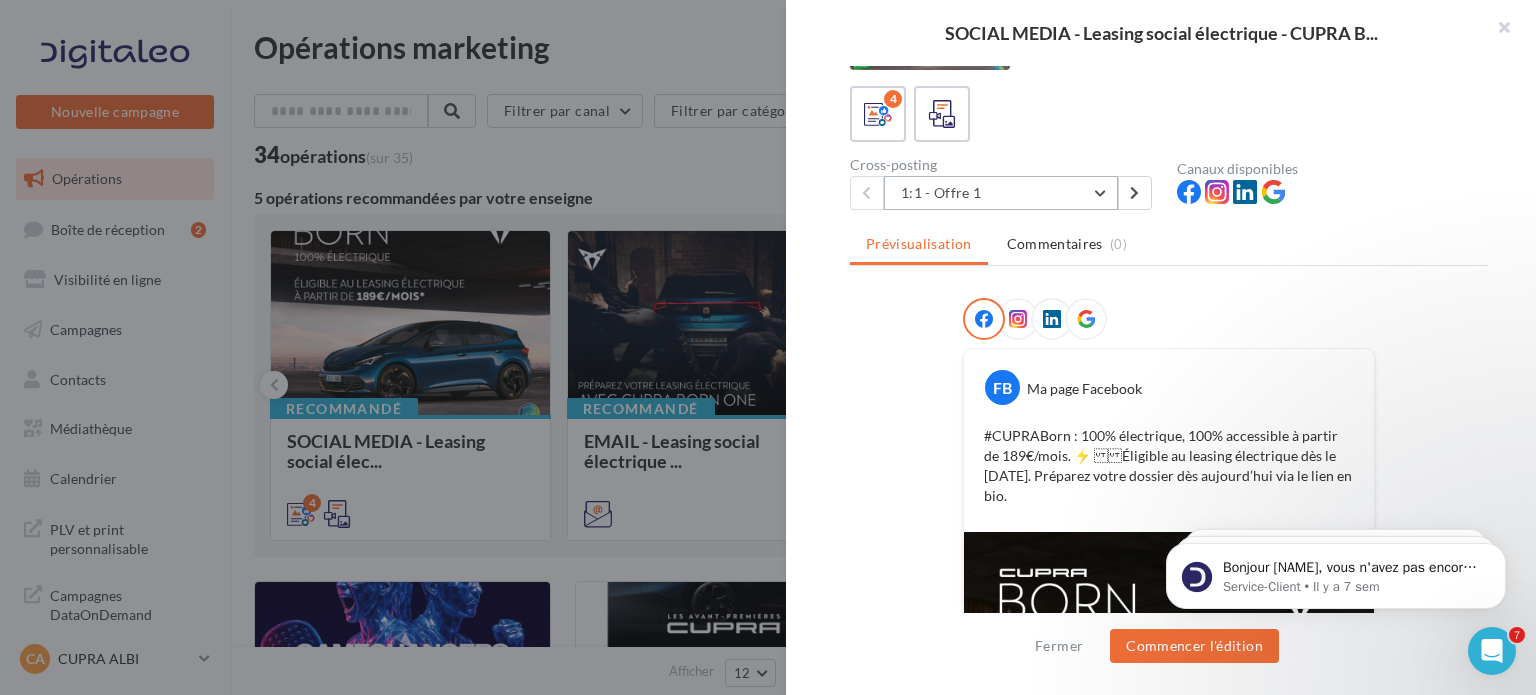 click on "1:1 - Offre 1" at bounding box center (1001, 193) 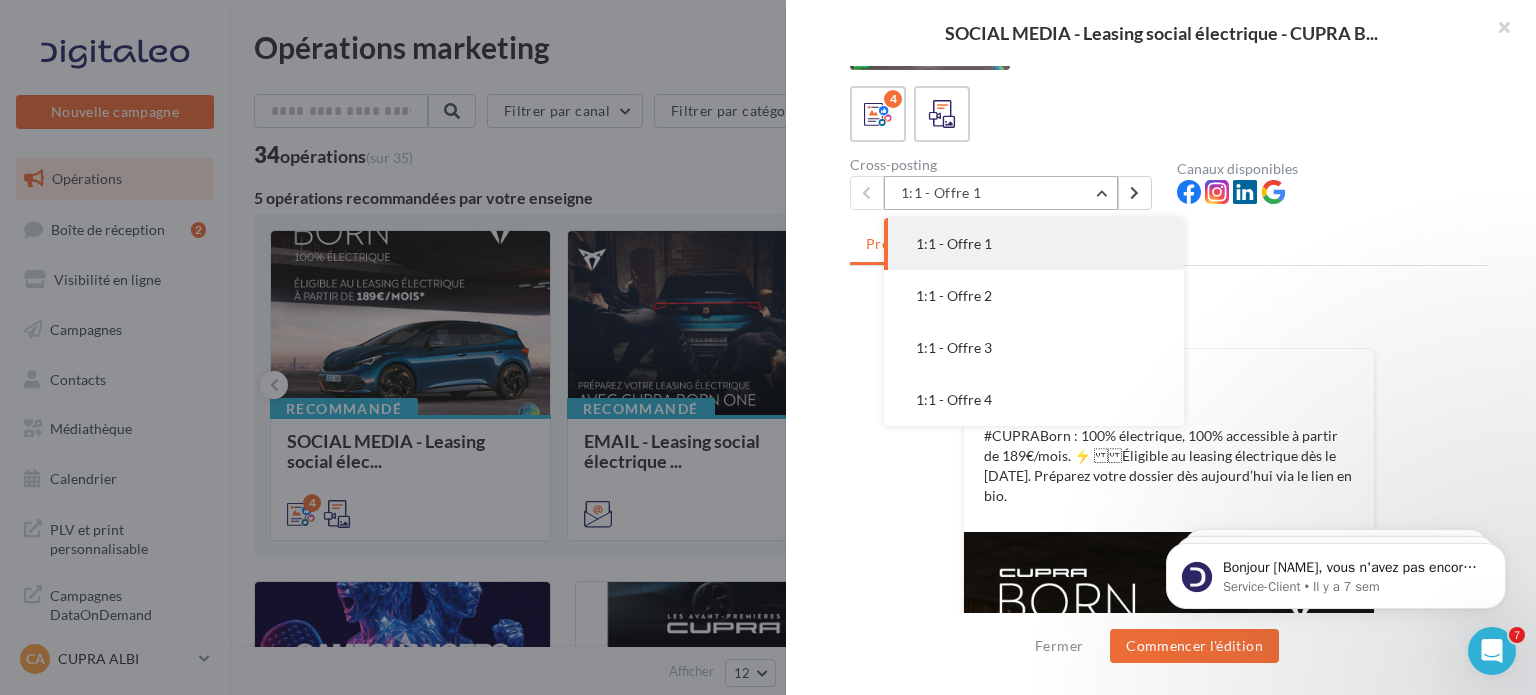 click on "1:1 - Offre 1" at bounding box center (1001, 193) 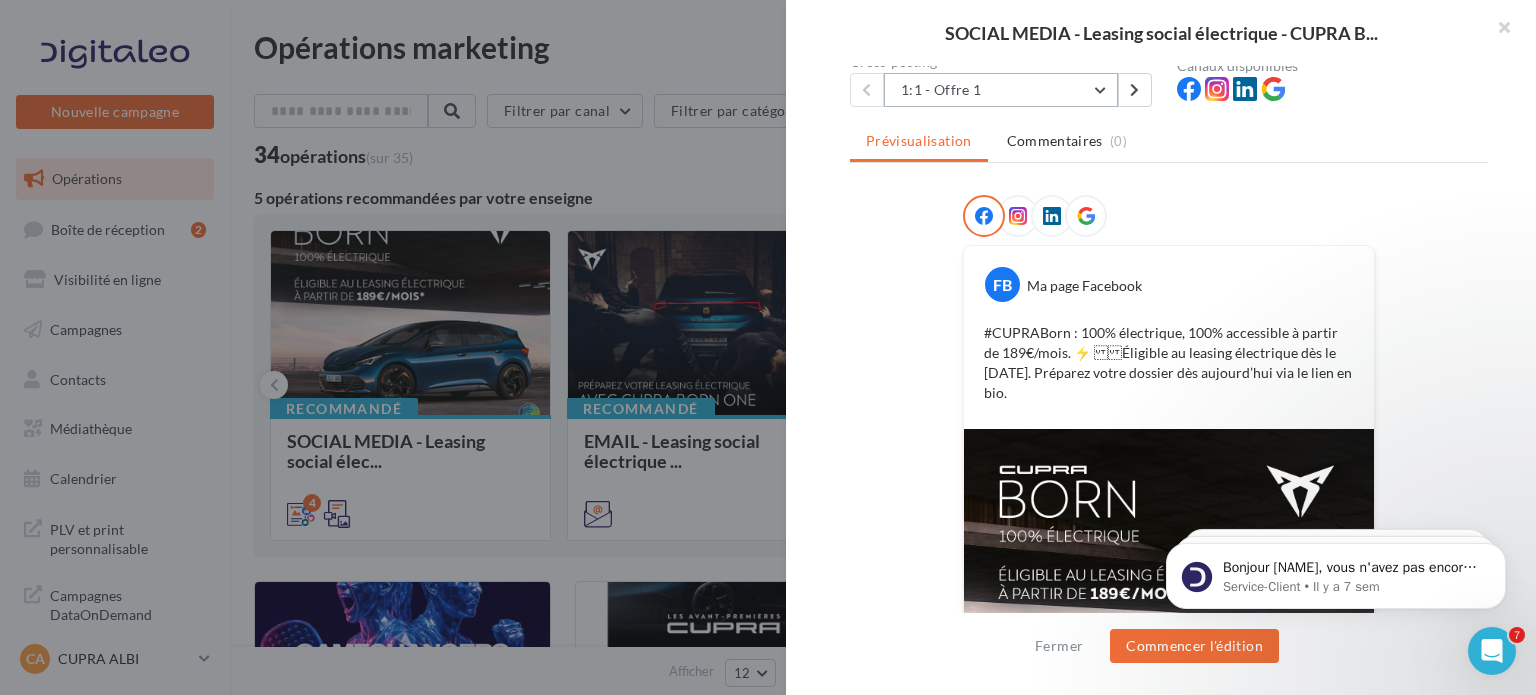 scroll, scrollTop: 115, scrollLeft: 0, axis: vertical 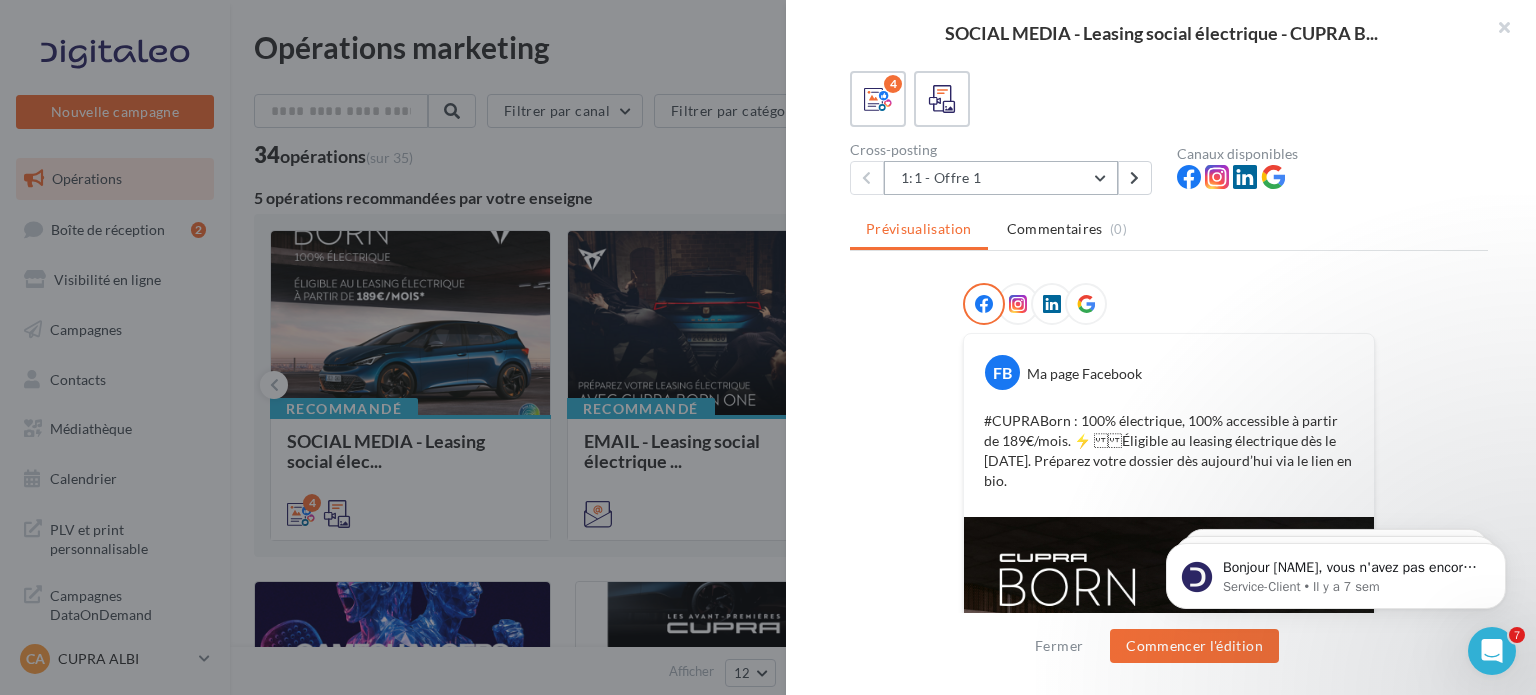click on "1:1 - Offre 1" at bounding box center (1001, 178) 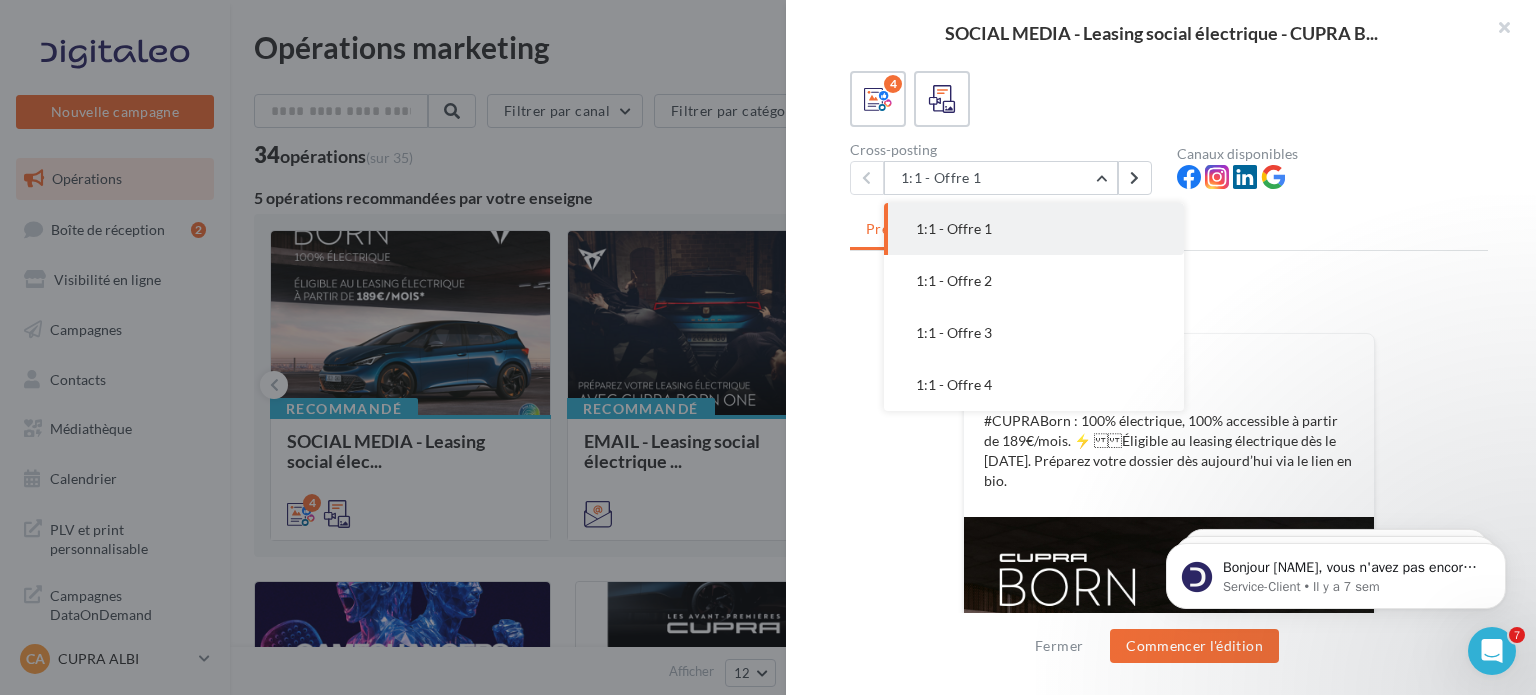 click on "1:1 - Offre 2" at bounding box center [1034, 281] 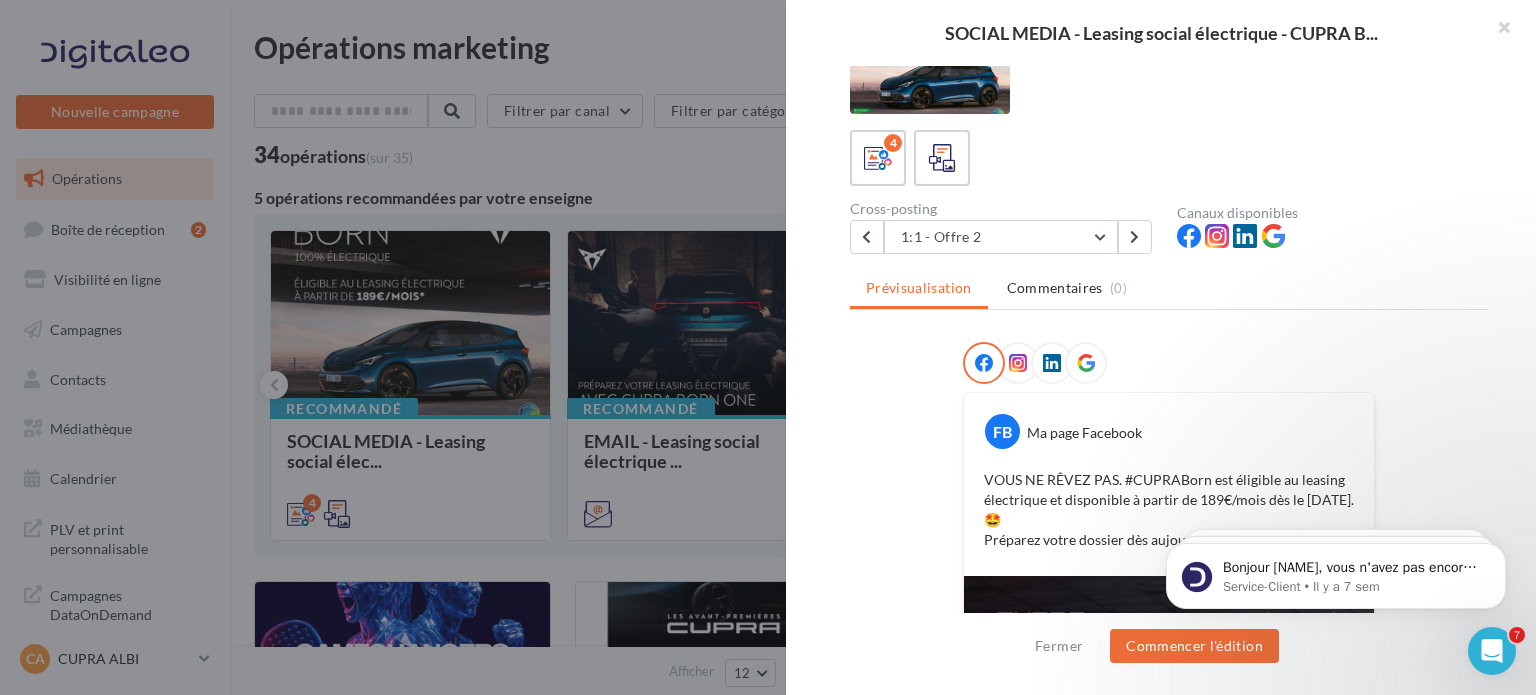 scroll, scrollTop: 0, scrollLeft: 0, axis: both 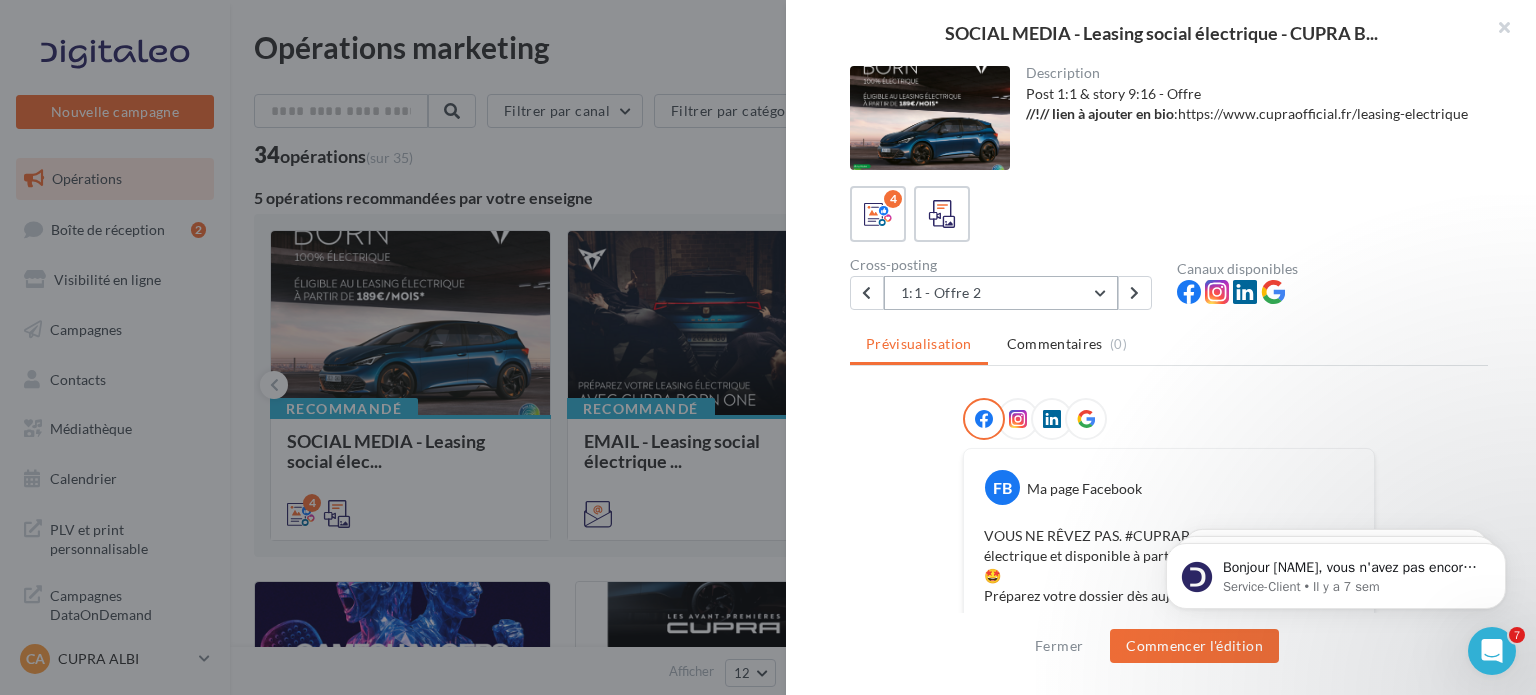 click on "1:1 - Offre 2" at bounding box center (1001, 293) 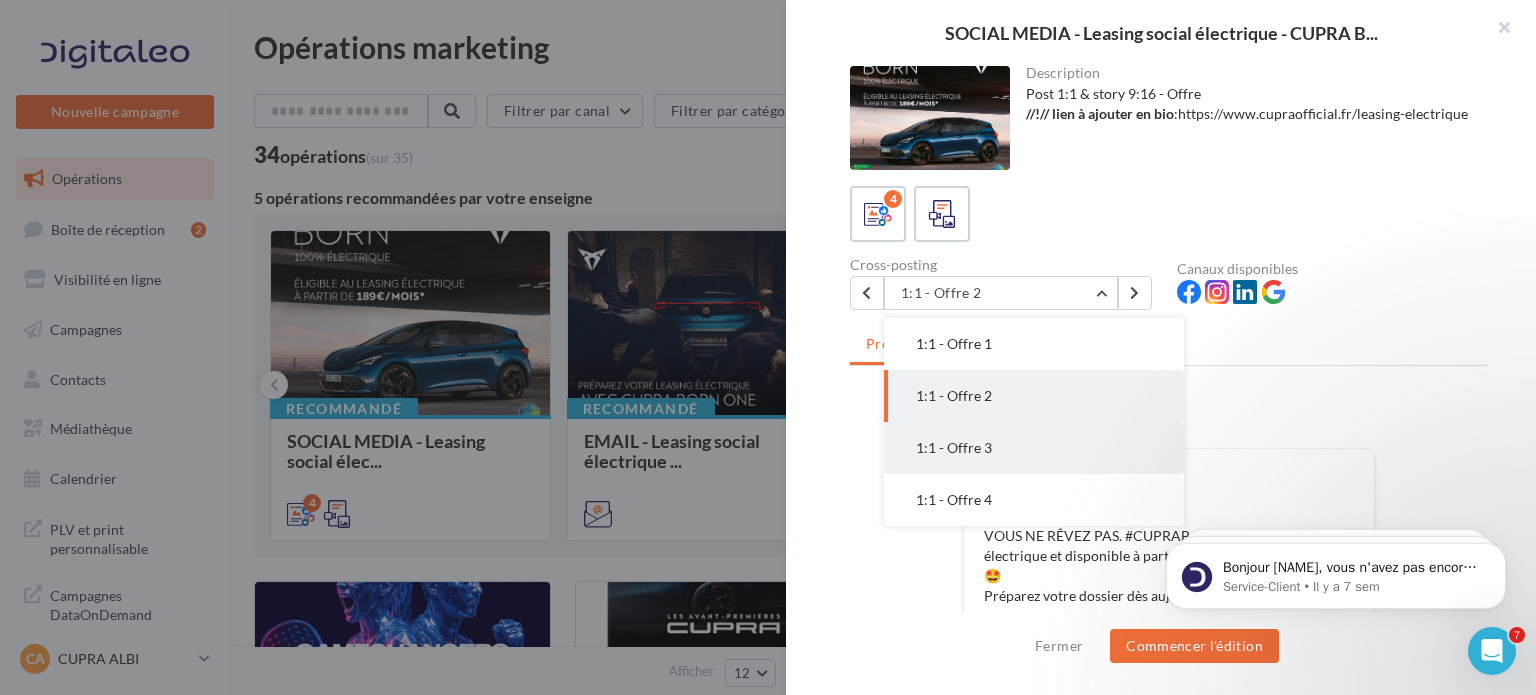 click on "1:1 - Offre 3" at bounding box center [1034, 448] 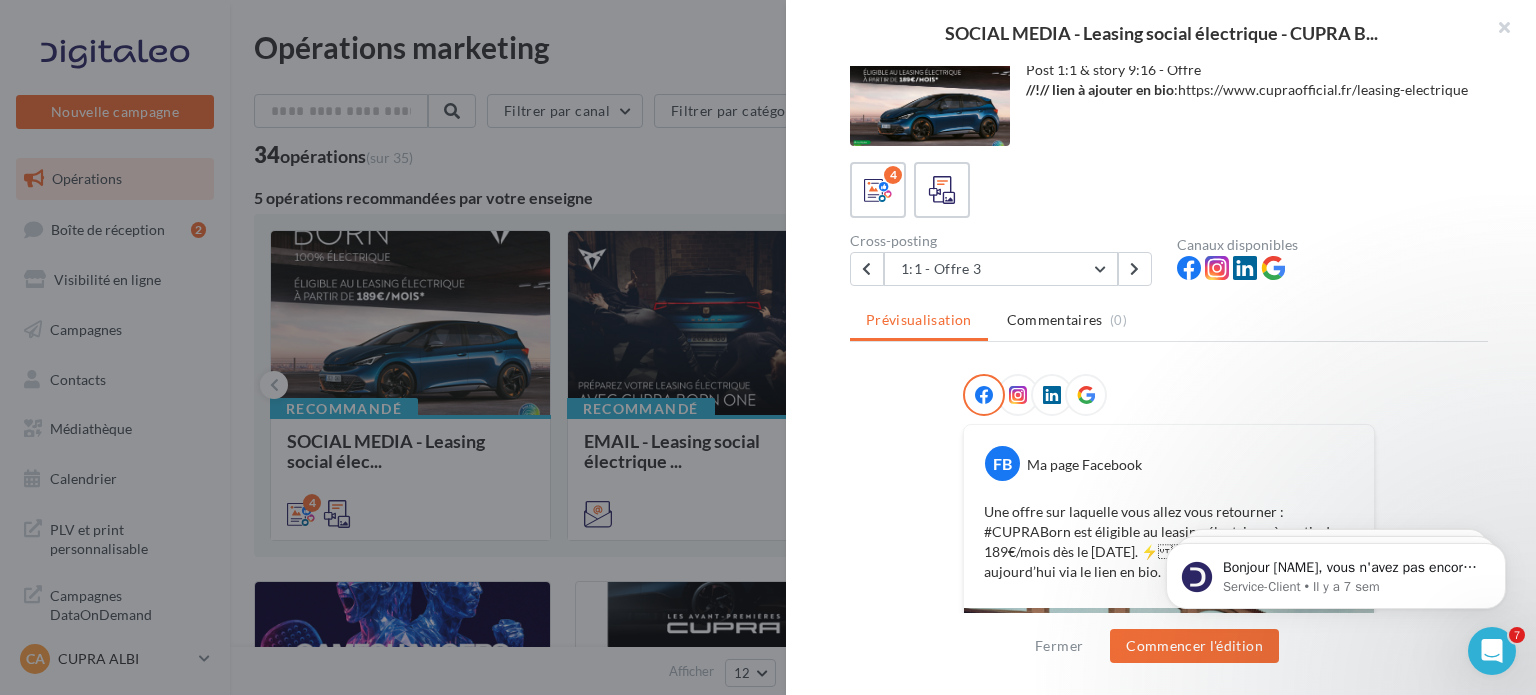 scroll, scrollTop: 0, scrollLeft: 0, axis: both 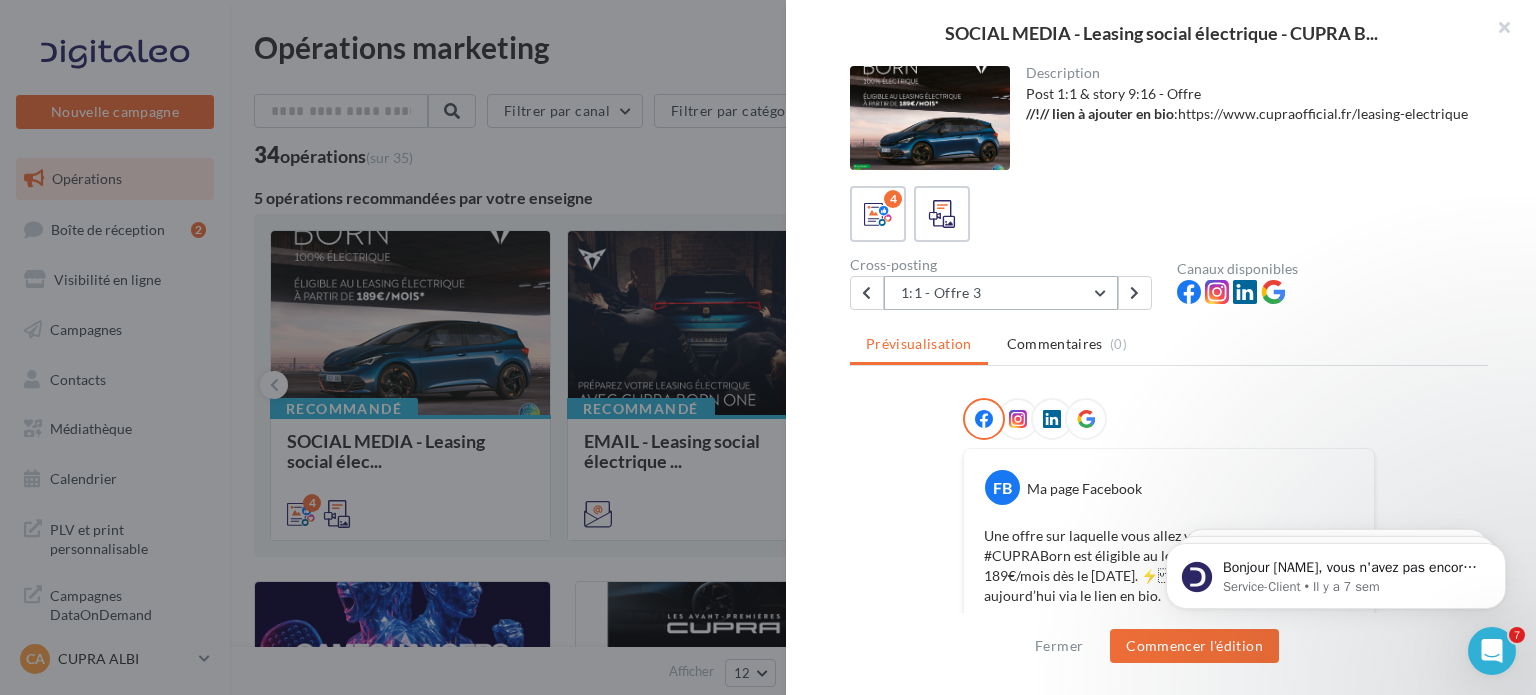 click on "1:1 - Offre 3" at bounding box center [1001, 293] 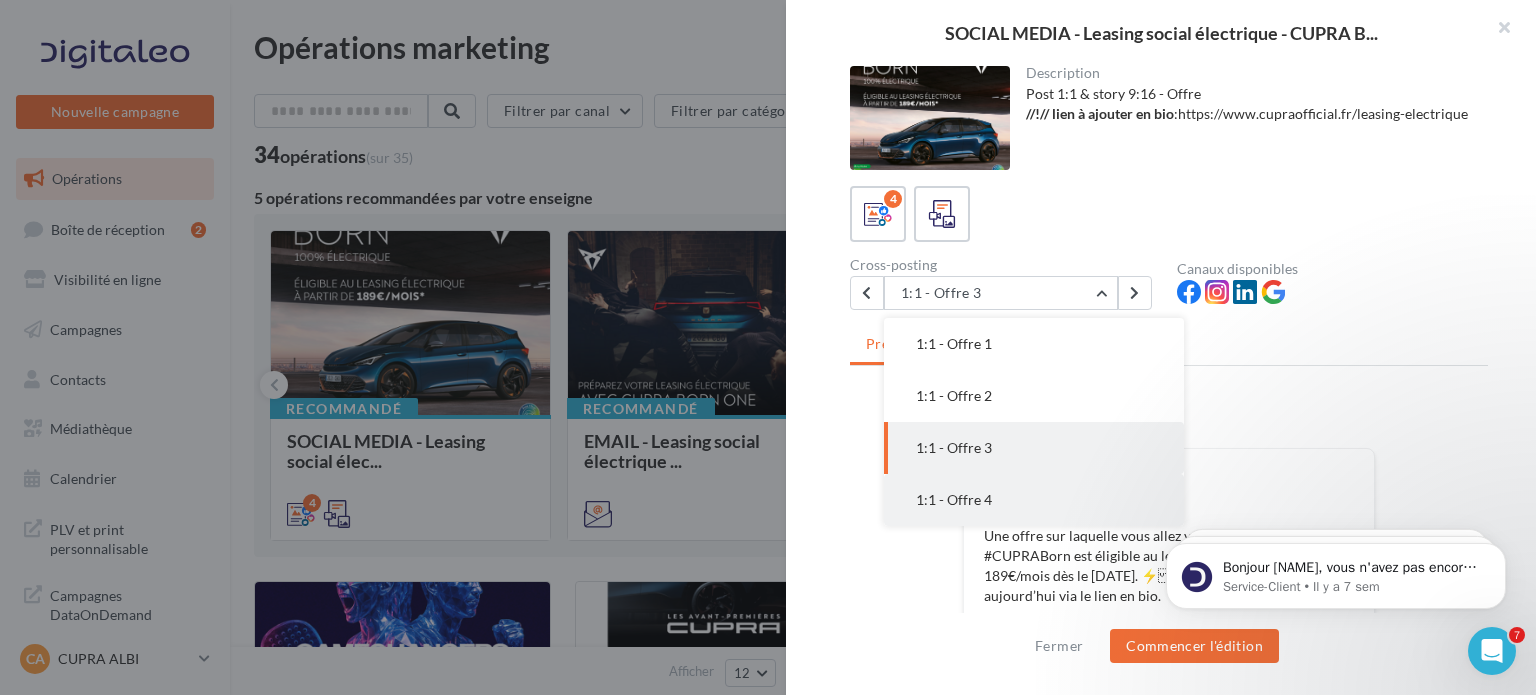 click on "1:1 - Offre 4" at bounding box center (1034, 500) 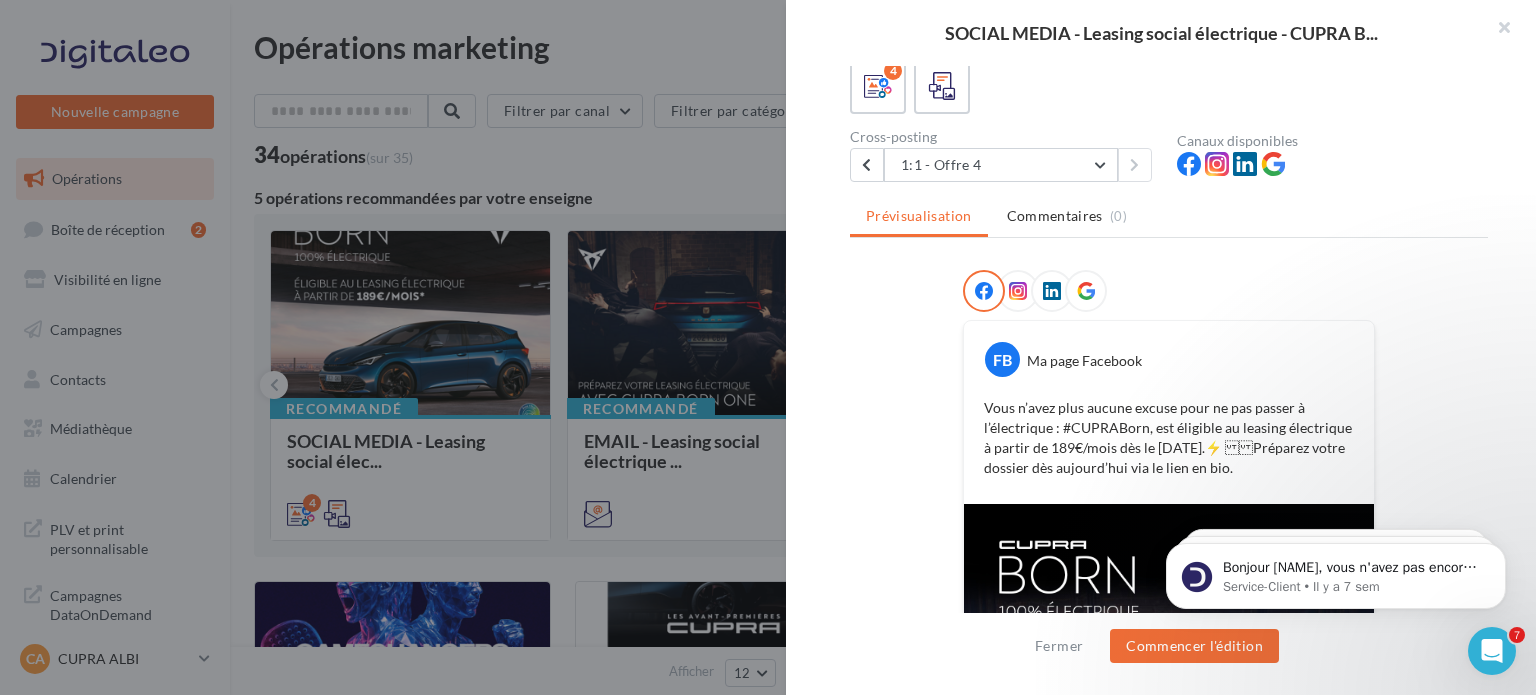scroll, scrollTop: 0, scrollLeft: 0, axis: both 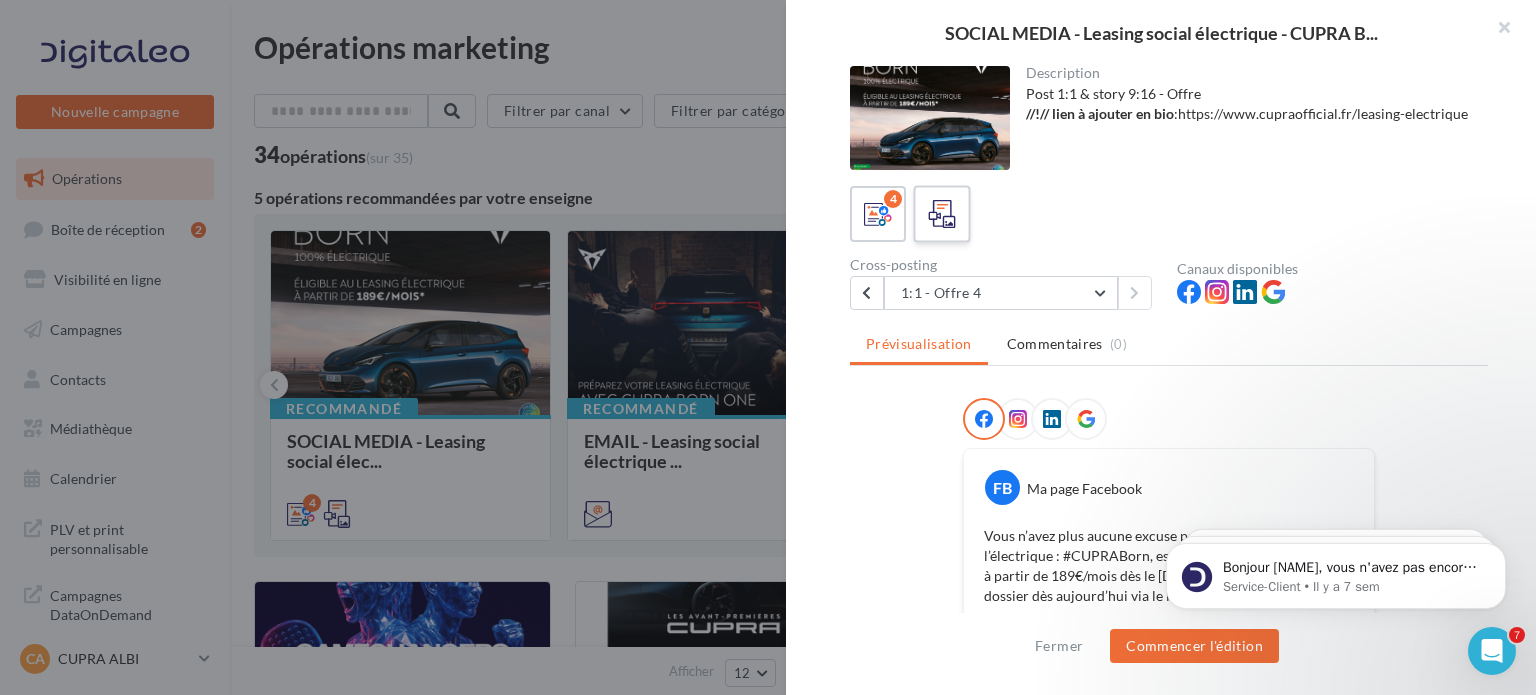 click at bounding box center (942, 214) 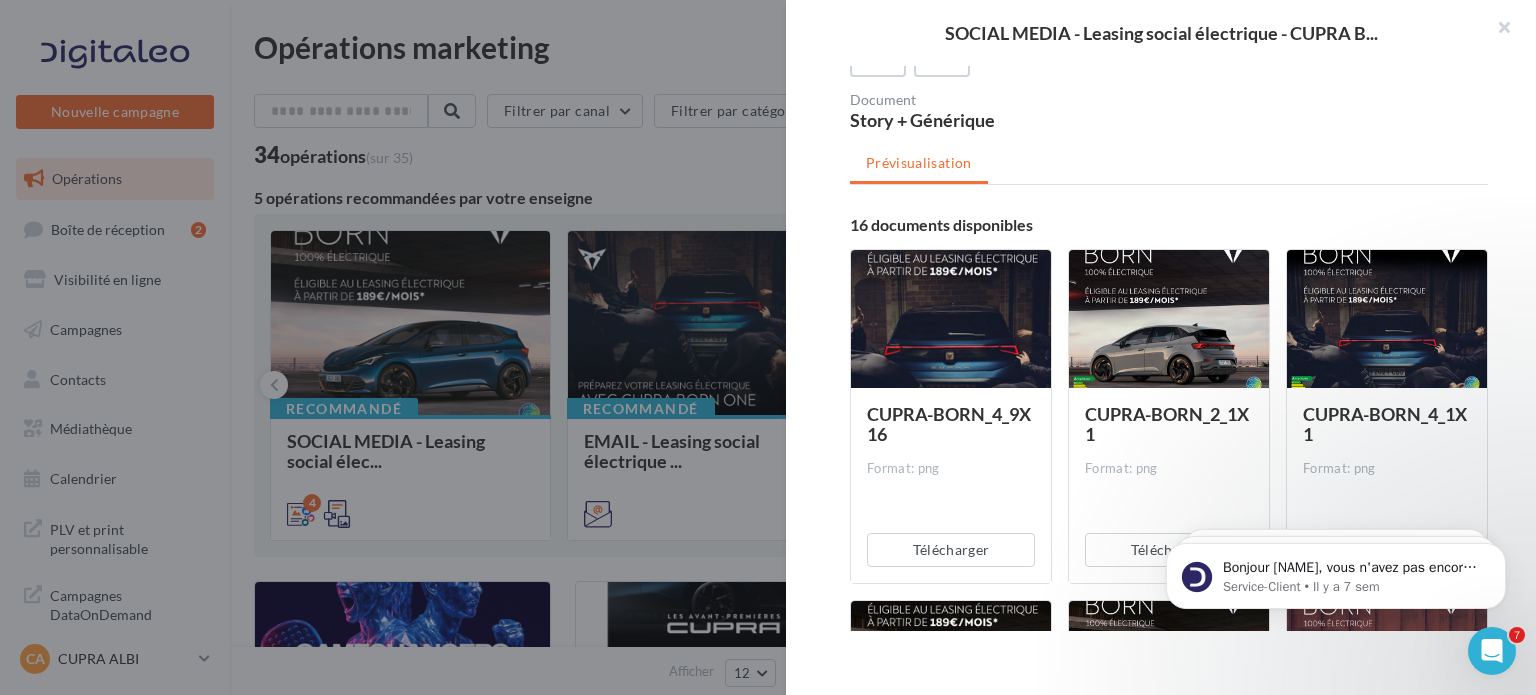 scroll, scrollTop: 0, scrollLeft: 0, axis: both 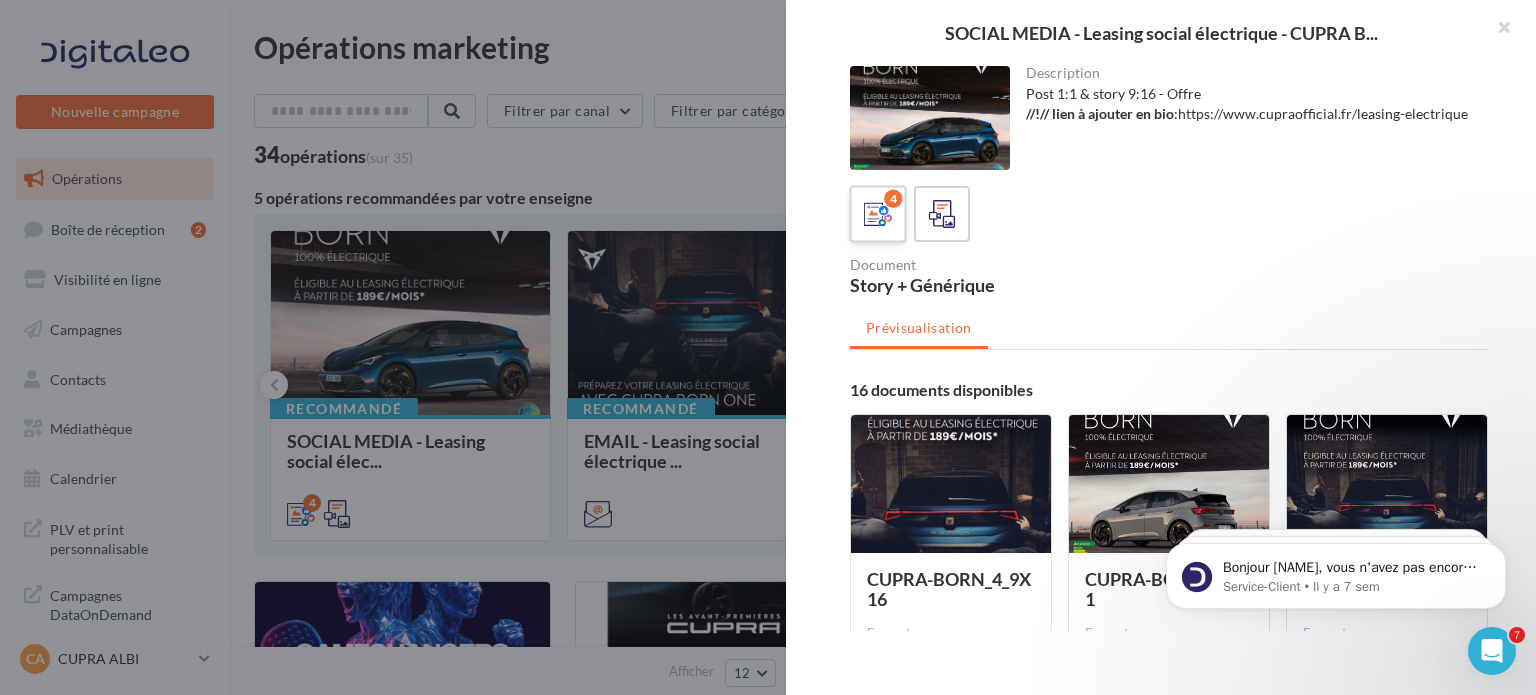 click at bounding box center [878, 214] 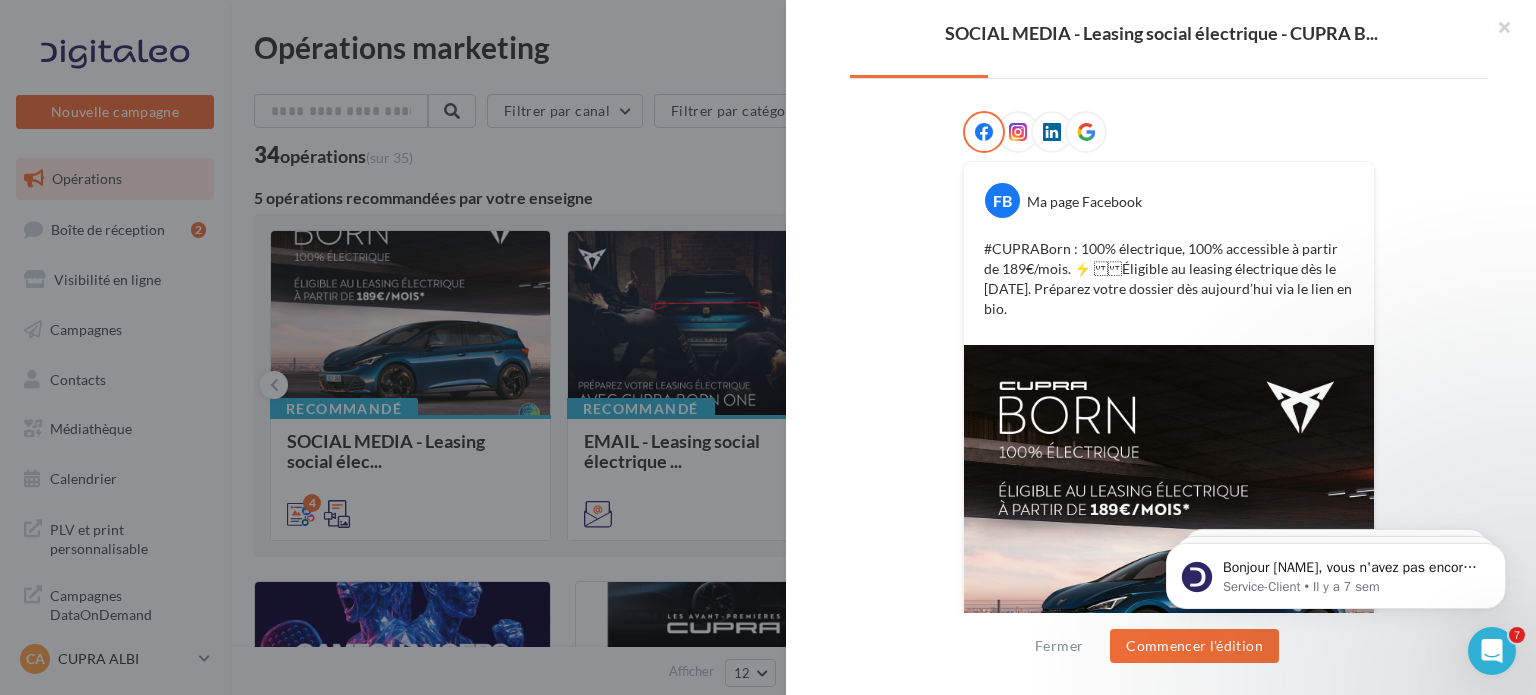 scroll, scrollTop: 0, scrollLeft: 0, axis: both 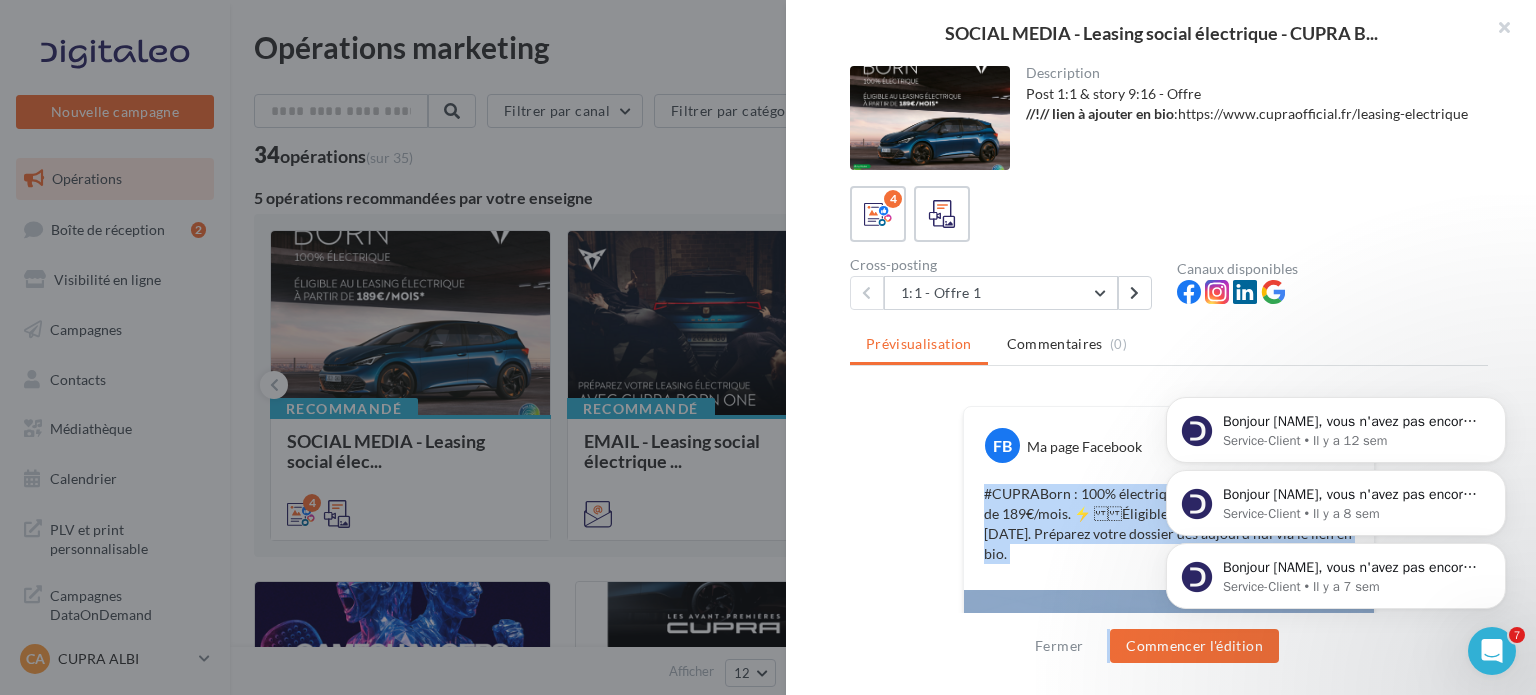 drag, startPoint x: 2116, startPoint y: 760, endPoint x: 1296, endPoint y: 537, distance: 849.78174 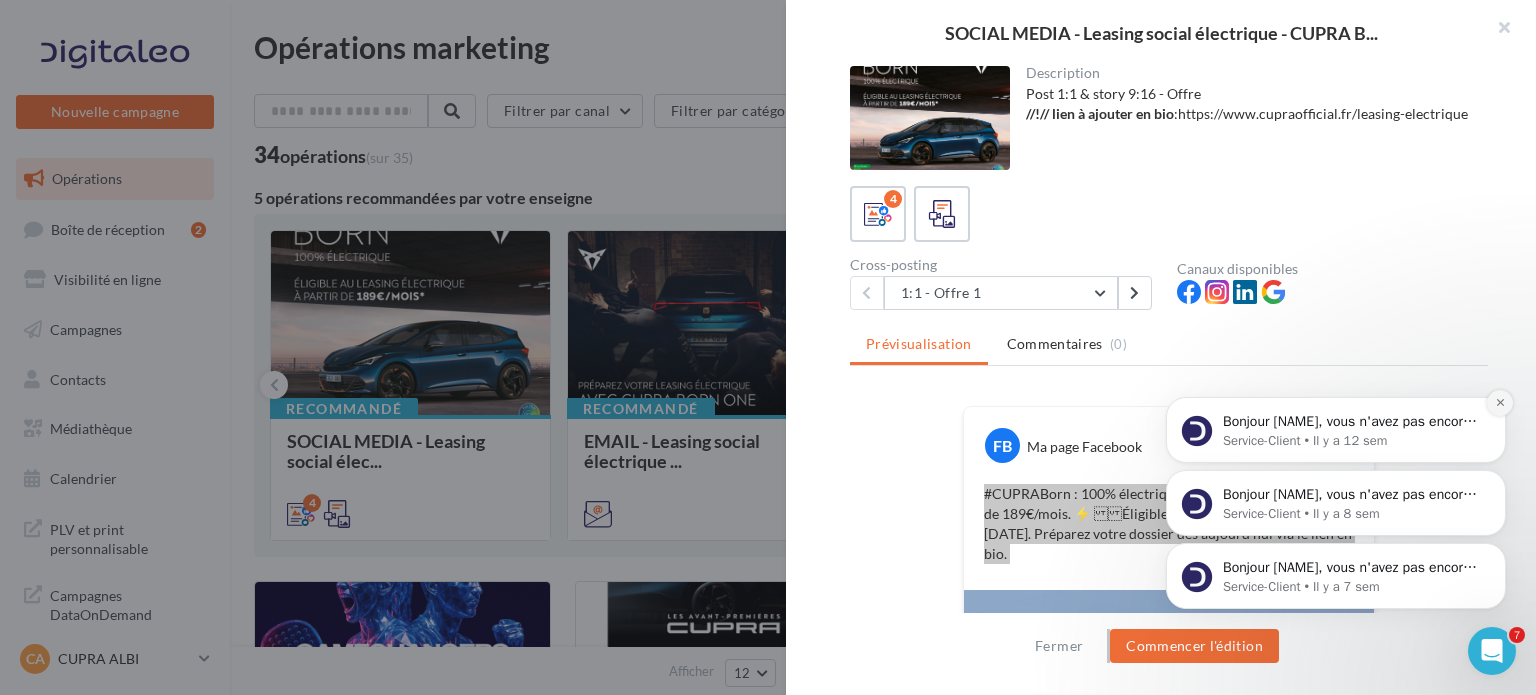 click at bounding box center (1500, 403) 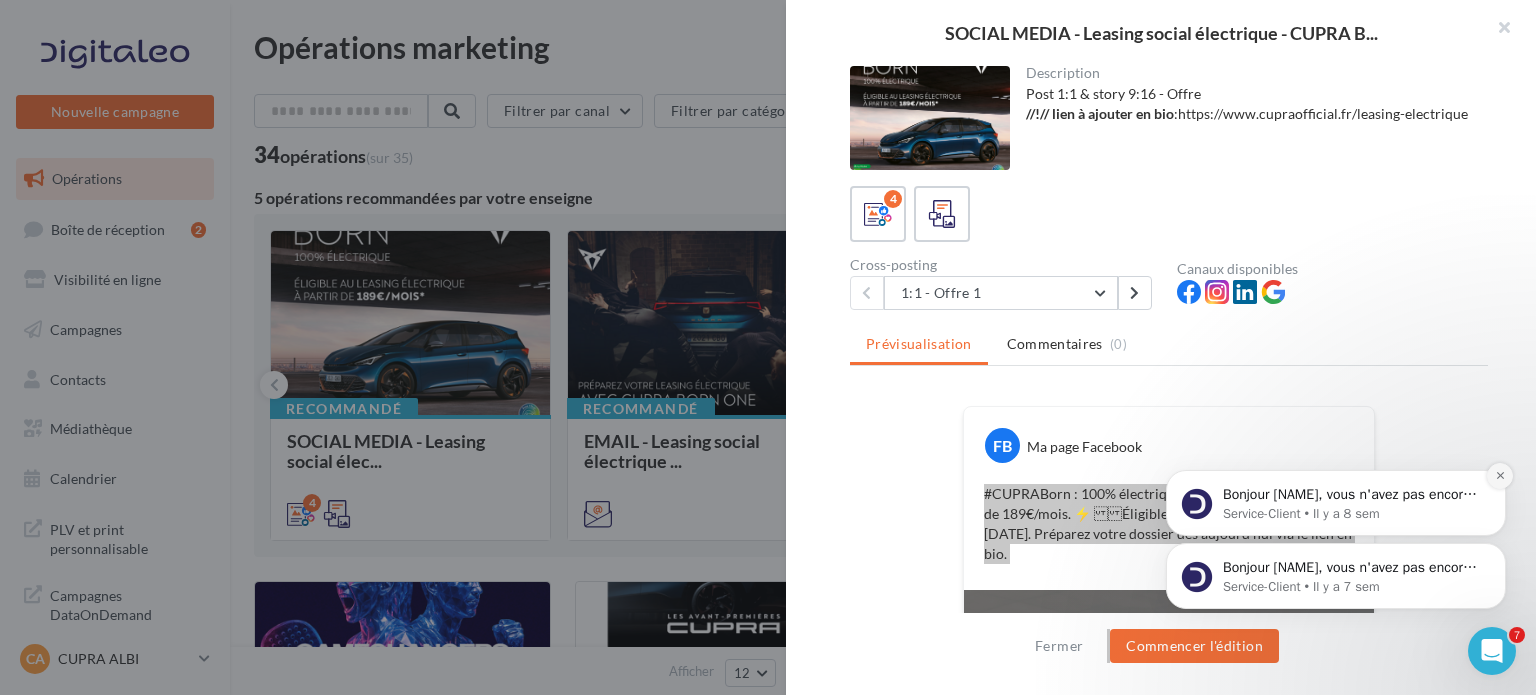 click 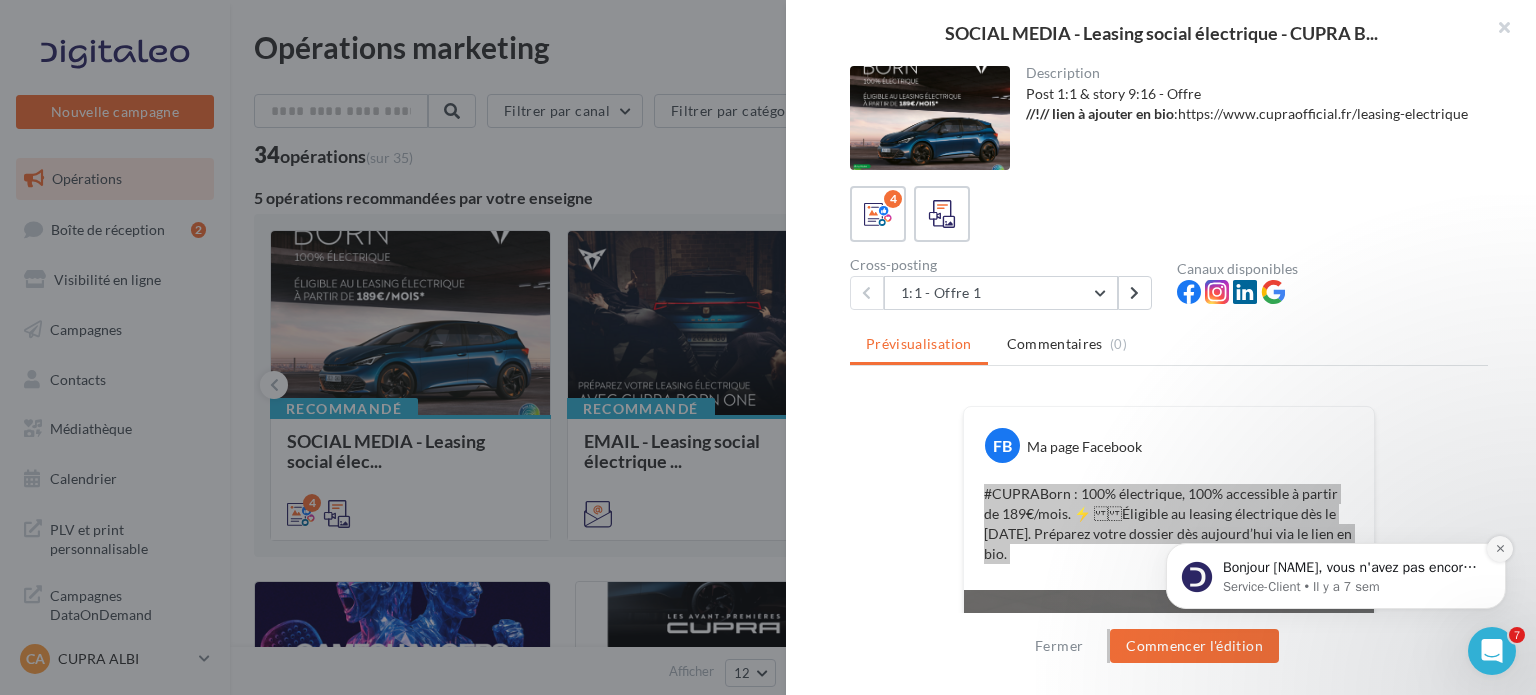 click 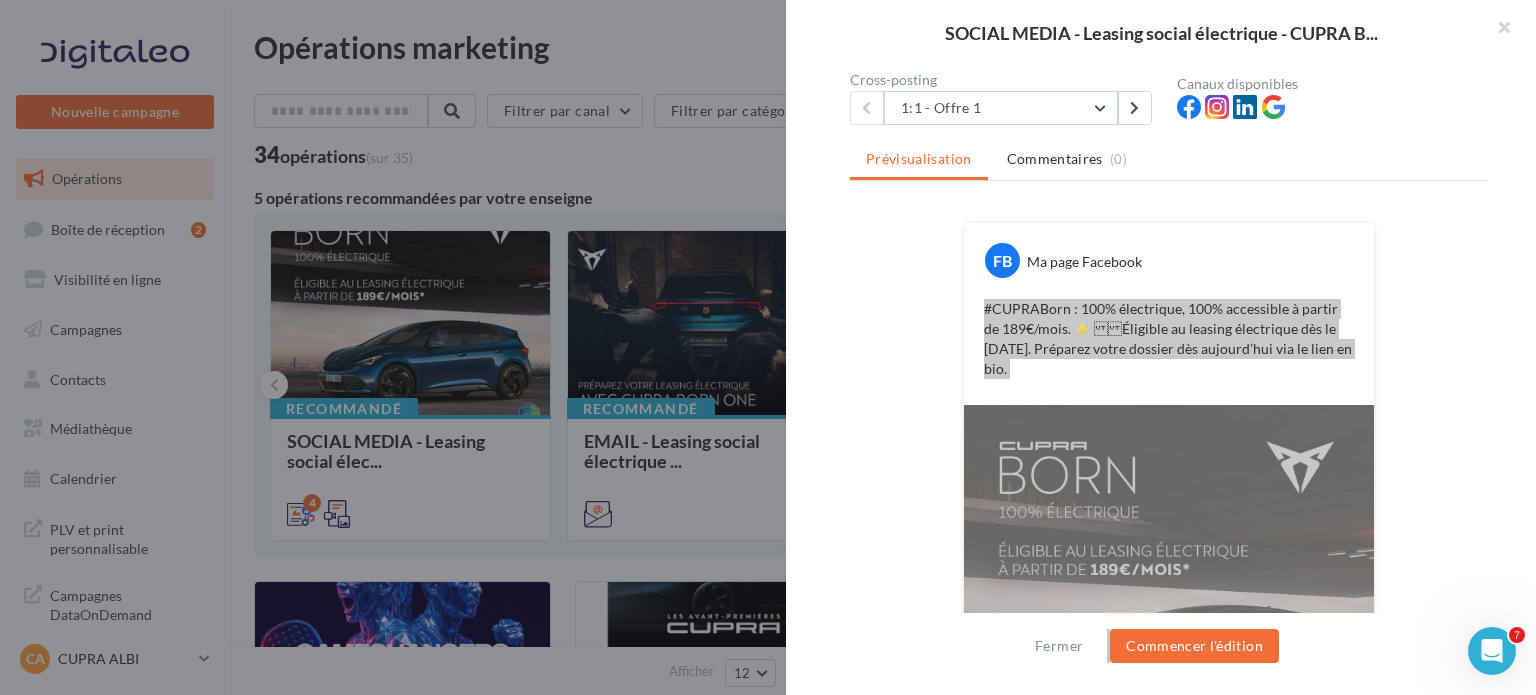 scroll, scrollTop: 200, scrollLeft: 0, axis: vertical 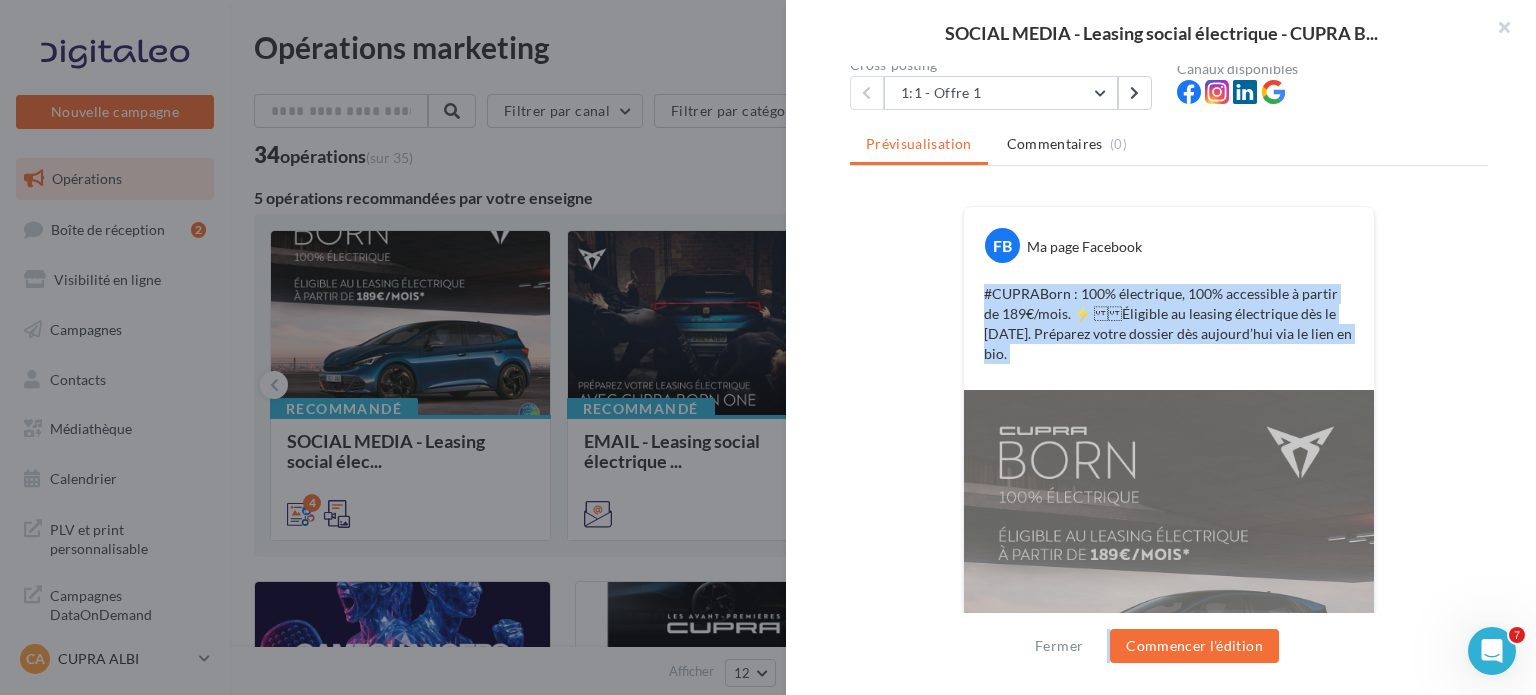 click on "#CUPRABorn : 100% électrique, 100% accessible à partir de 189€/mois. ⚡️ Éligible au leasing électrique dès le 30/09. Préparez votre dossier dès aujourd’hui via le lien en bio." at bounding box center (1169, 324) 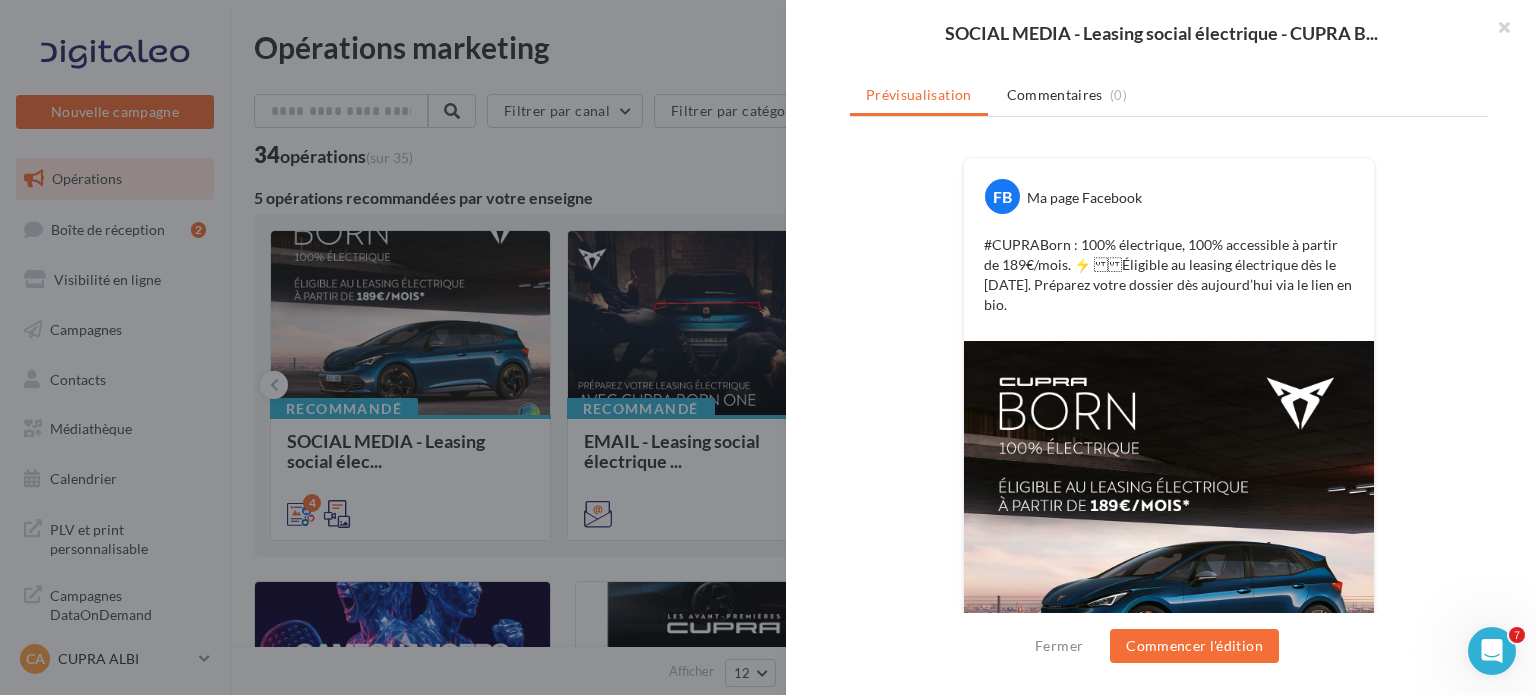 scroll, scrollTop: 300, scrollLeft: 0, axis: vertical 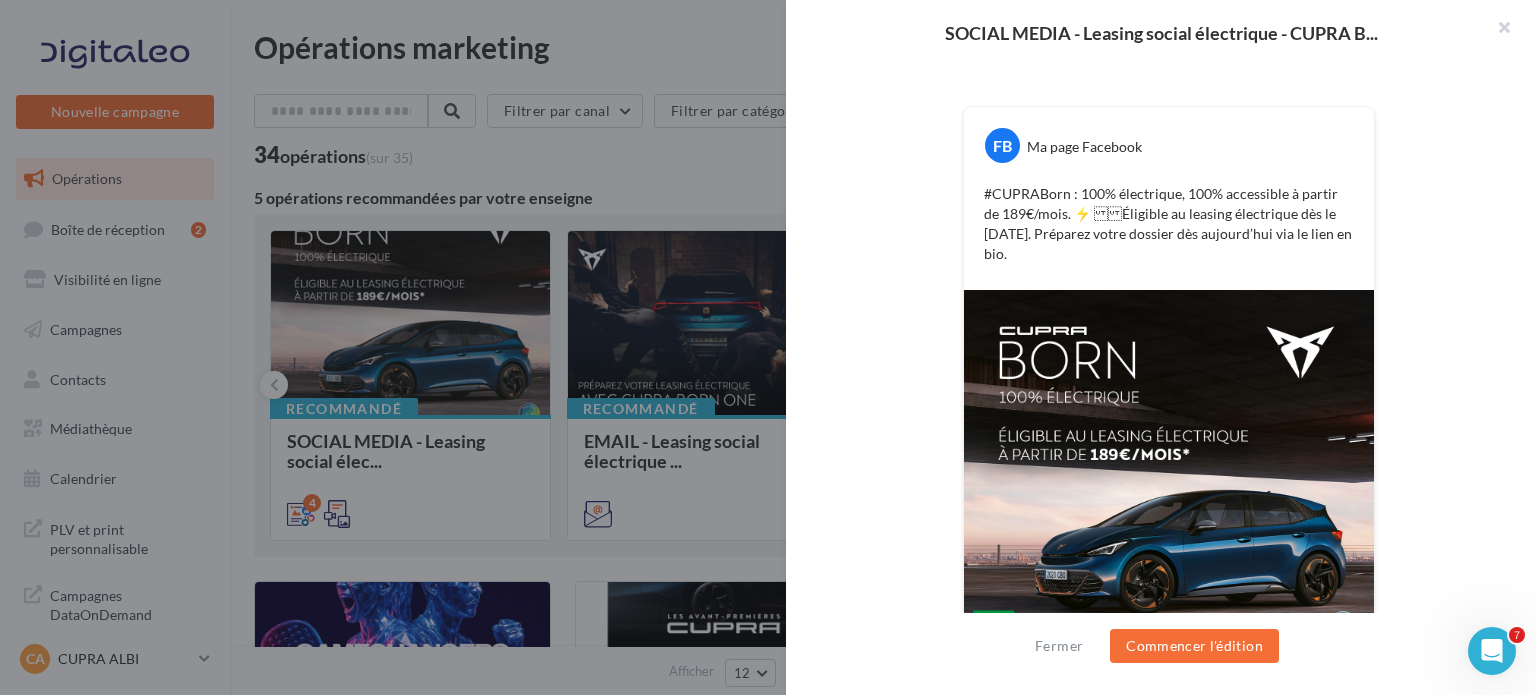 click on "#CUPRABorn : 100% électrique, 100% accessible à partir de 189€/mois. ⚡️ Éligible au leasing électrique dès le 30/09. Préparez votre dossier dès aujourd’hui via le lien en bio." at bounding box center [1169, 224] 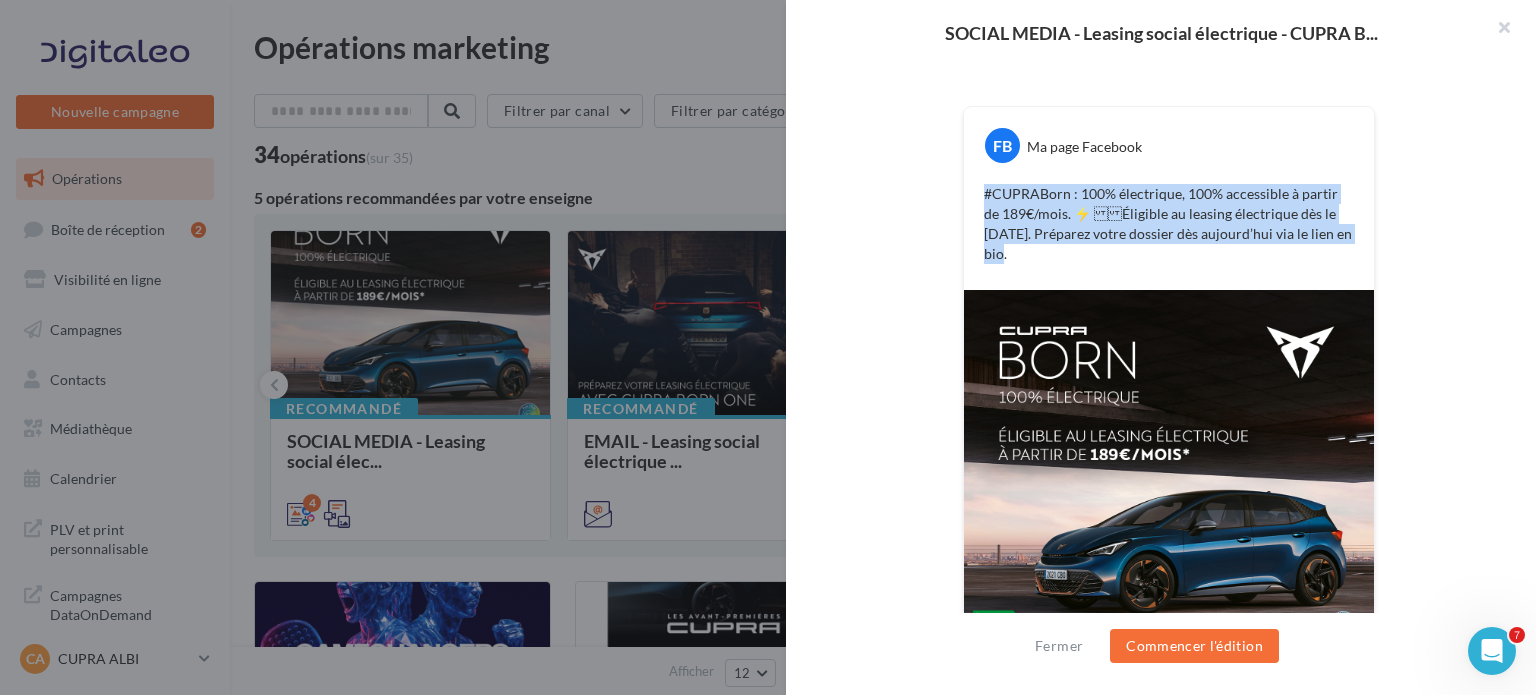 drag, startPoint x: 1314, startPoint y: 233, endPoint x: 964, endPoint y: 188, distance: 352.881 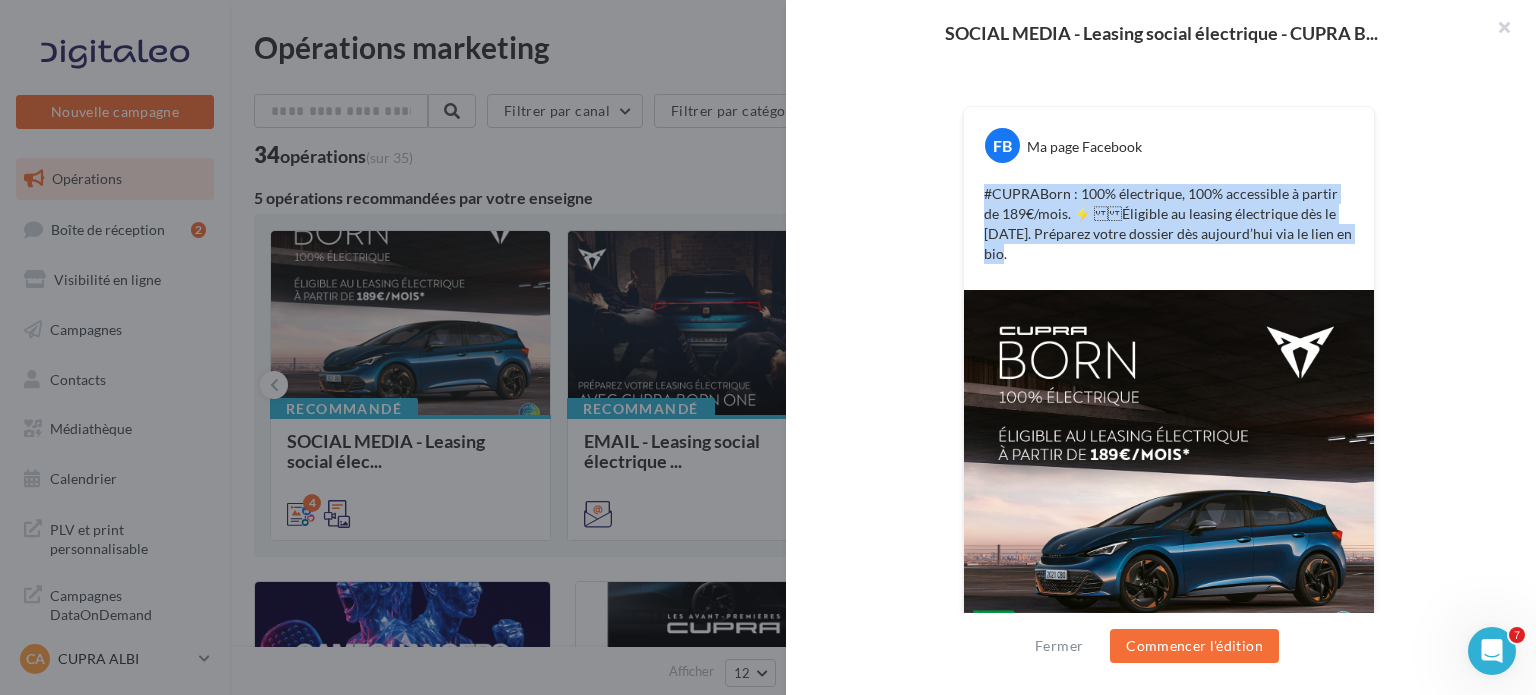 click on "#CUPRABorn : 100% électrique, 100% accessible à partir de 189€/mois. ⚡️ Éligible au leasing électrique dès le 30/09. Préparez votre dossier dès aujourd’hui via le lien en bio." at bounding box center [1169, 224] 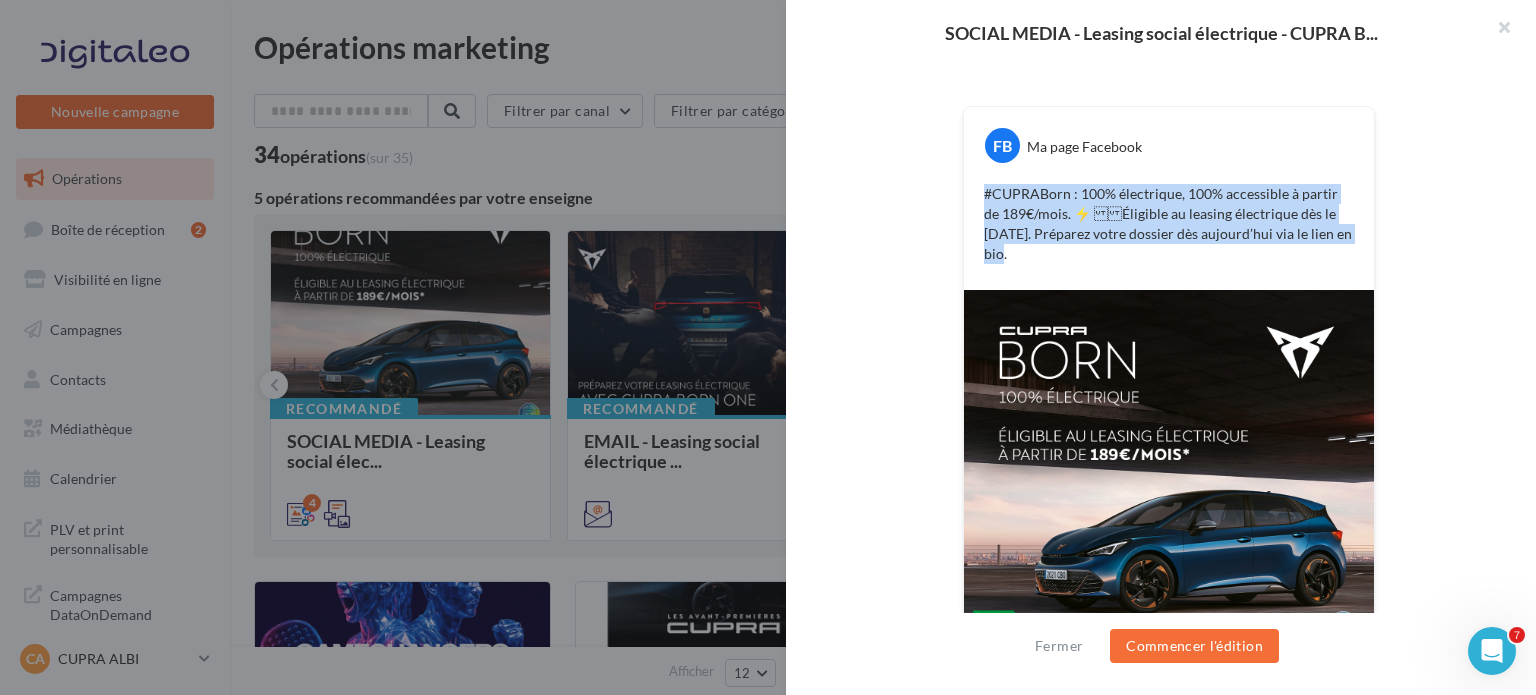 copy on "#CUPRABorn : 100% électrique, 100% accessible à partir de 189€/mois. ⚡️ Éligible au leasing électrique dès le 30/09. Préparez votre dossier dès aujourd’hui via le lien en bio." 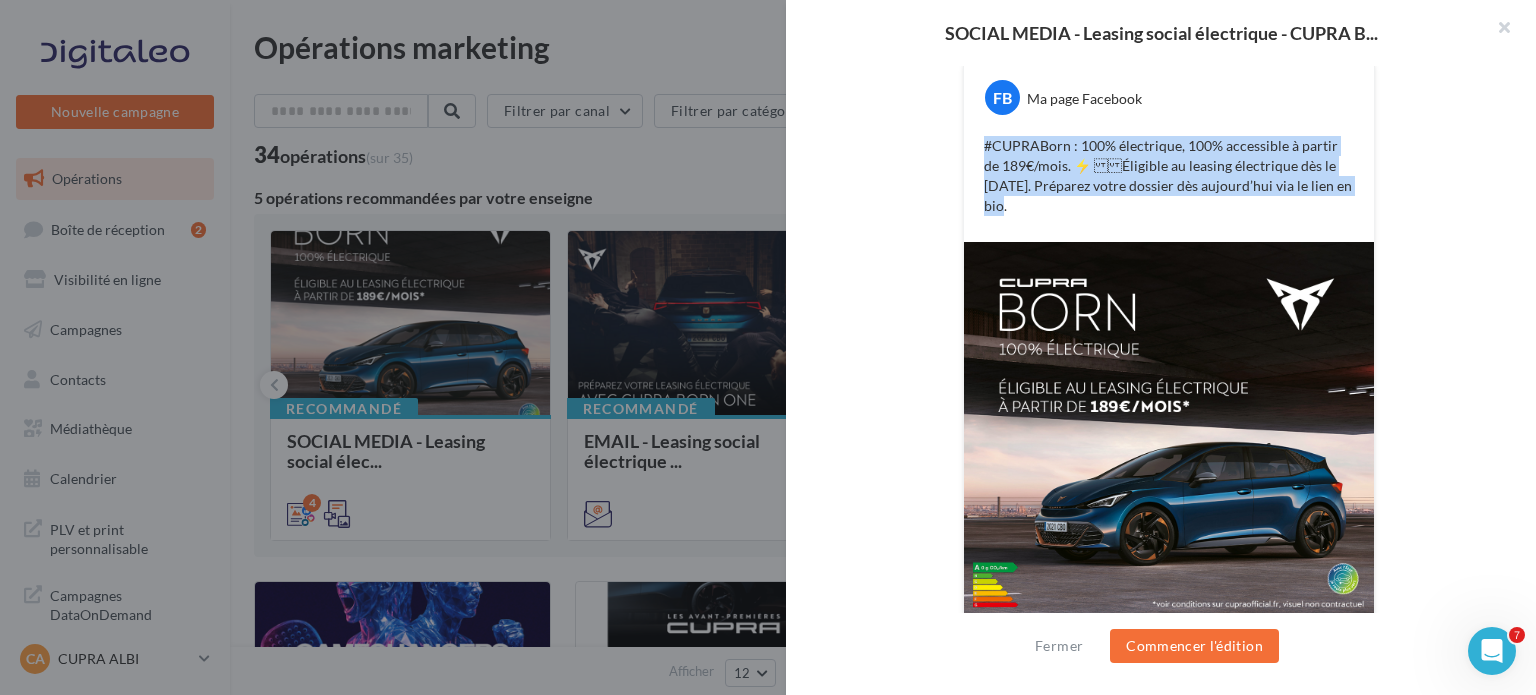 scroll, scrollTop: 373, scrollLeft: 0, axis: vertical 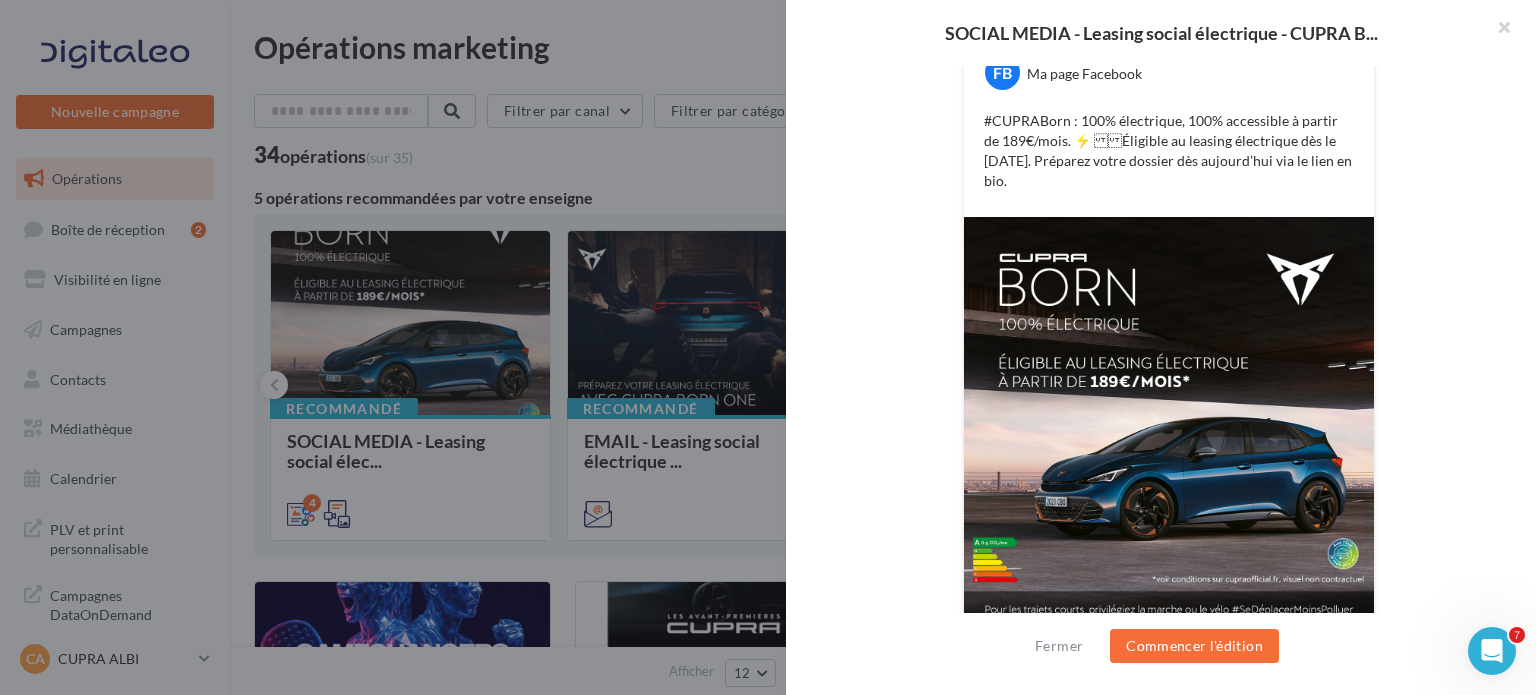 click on "FB
Ma page Facebook
#CUPRABorn : 100% électrique, 100% accessible à partir de 189€/mois. ⚡️ Éligible au leasing électrique dès le 30/09. Préparez votre dossier dès aujourd’hui via le lien en bio.
La prévisualisation est non-contractuelle" at bounding box center [1169, 339] 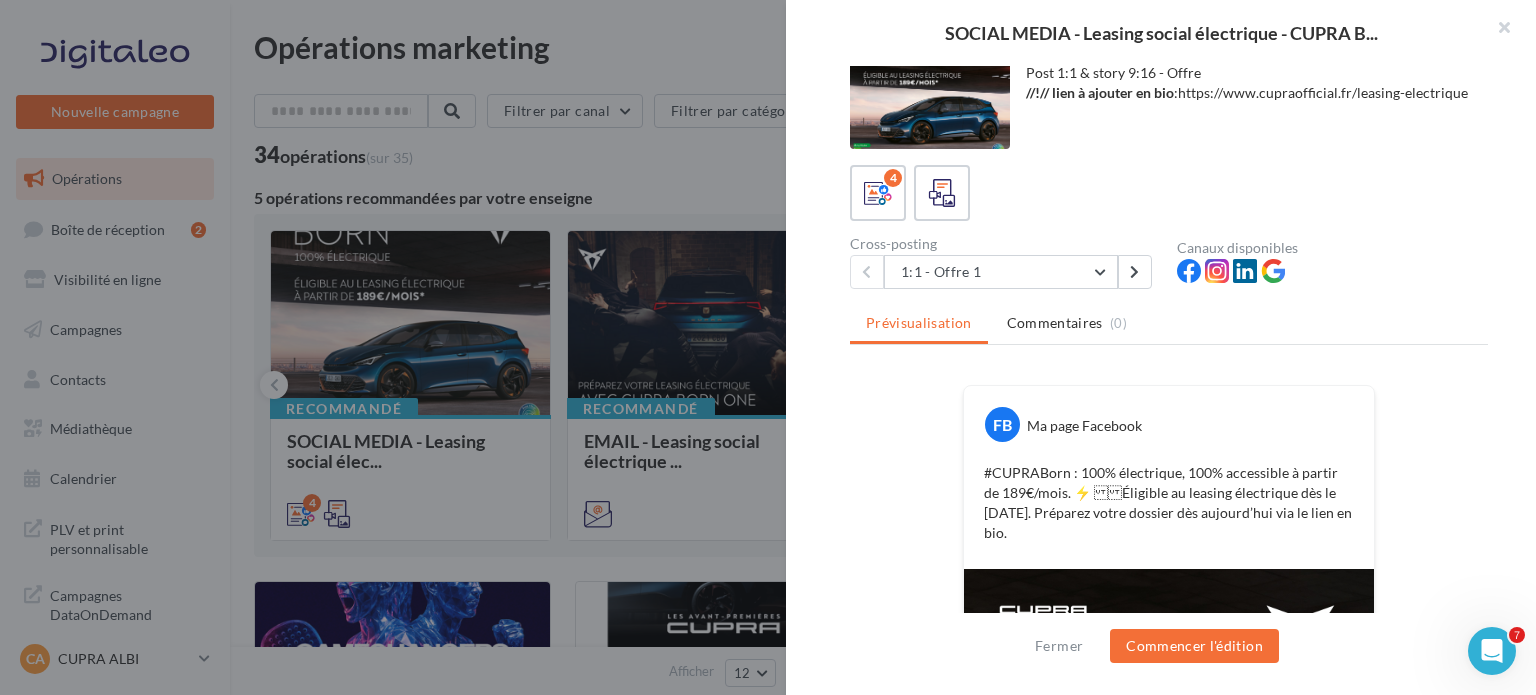 scroll, scrollTop: 0, scrollLeft: 0, axis: both 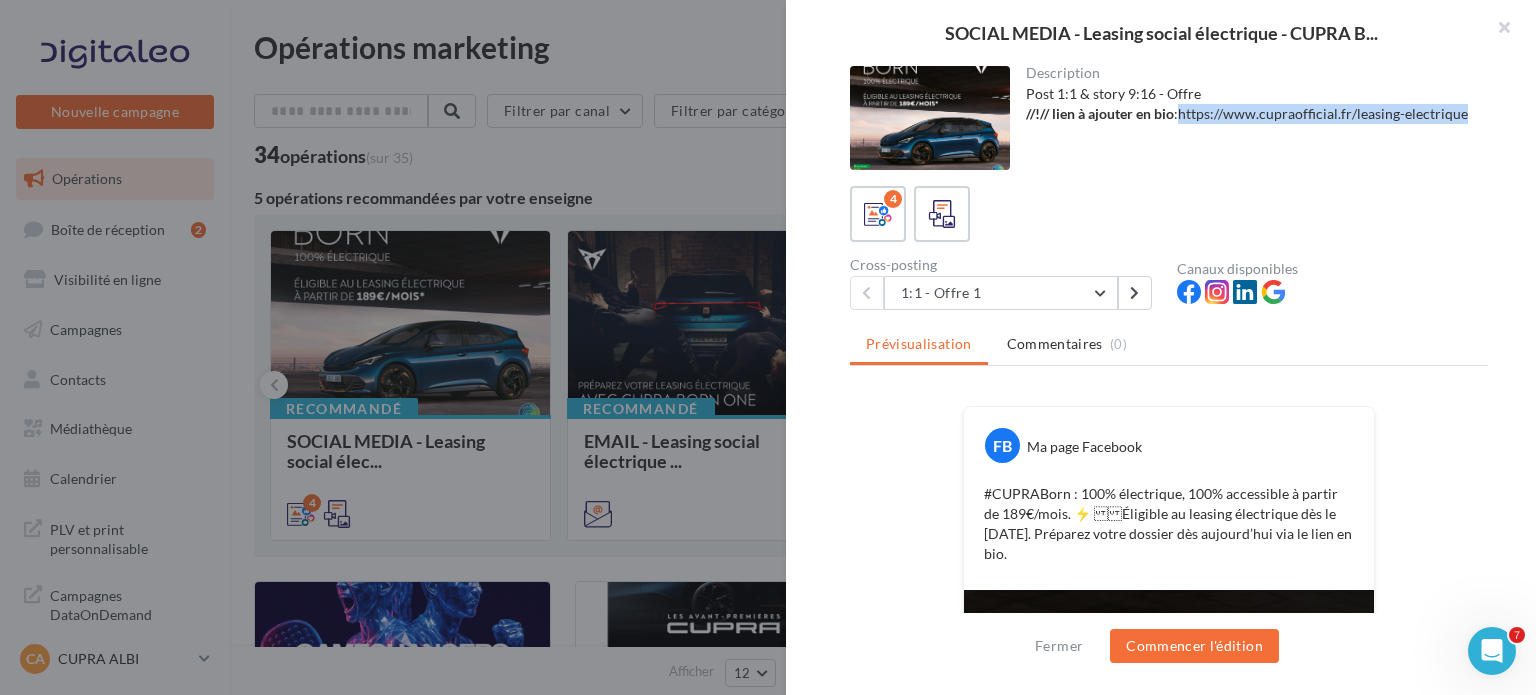 drag, startPoint x: 1180, startPoint y: 114, endPoint x: 1192, endPoint y: 132, distance: 21.633308 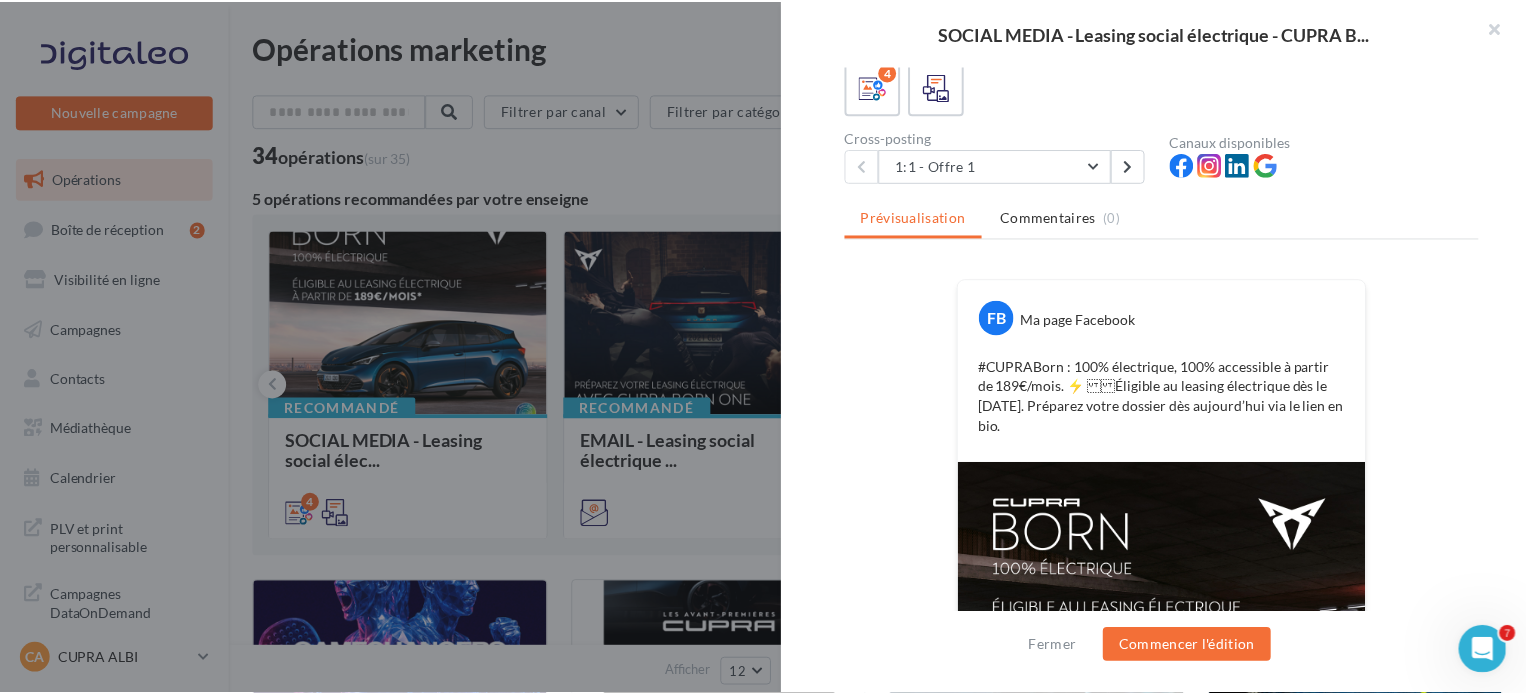 scroll, scrollTop: 373, scrollLeft: 0, axis: vertical 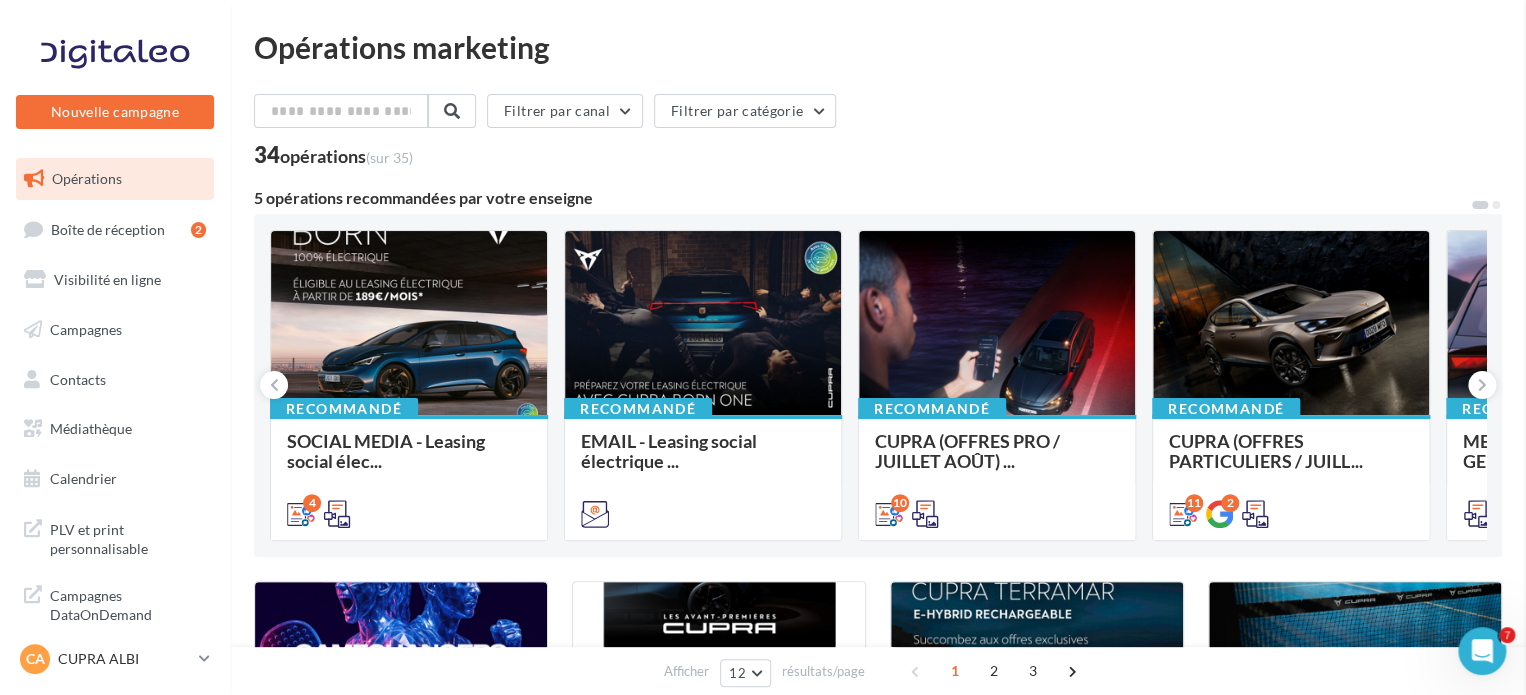 click on "SOCIAL MEDIA - Leasing social électrique - CUPRA B...
Description
Post 1:1 & story 9:16 - Offre
//!// lien à ajouter en bio  :  https://www.cupraofficial.fr/leasing-electrique             4
Cross-posting
1:1 - Offre 1
1:1 - Offre 1     1:1 - Offre 2     1:1 - Offre 3     1:1 - Offre 4
Canaux disponibles
Prévisualisation
Commentaires
(0)
FB
Ma page Facebook
La prévisualisation est non-contractuelle
Fermer" at bounding box center (878, 1672) 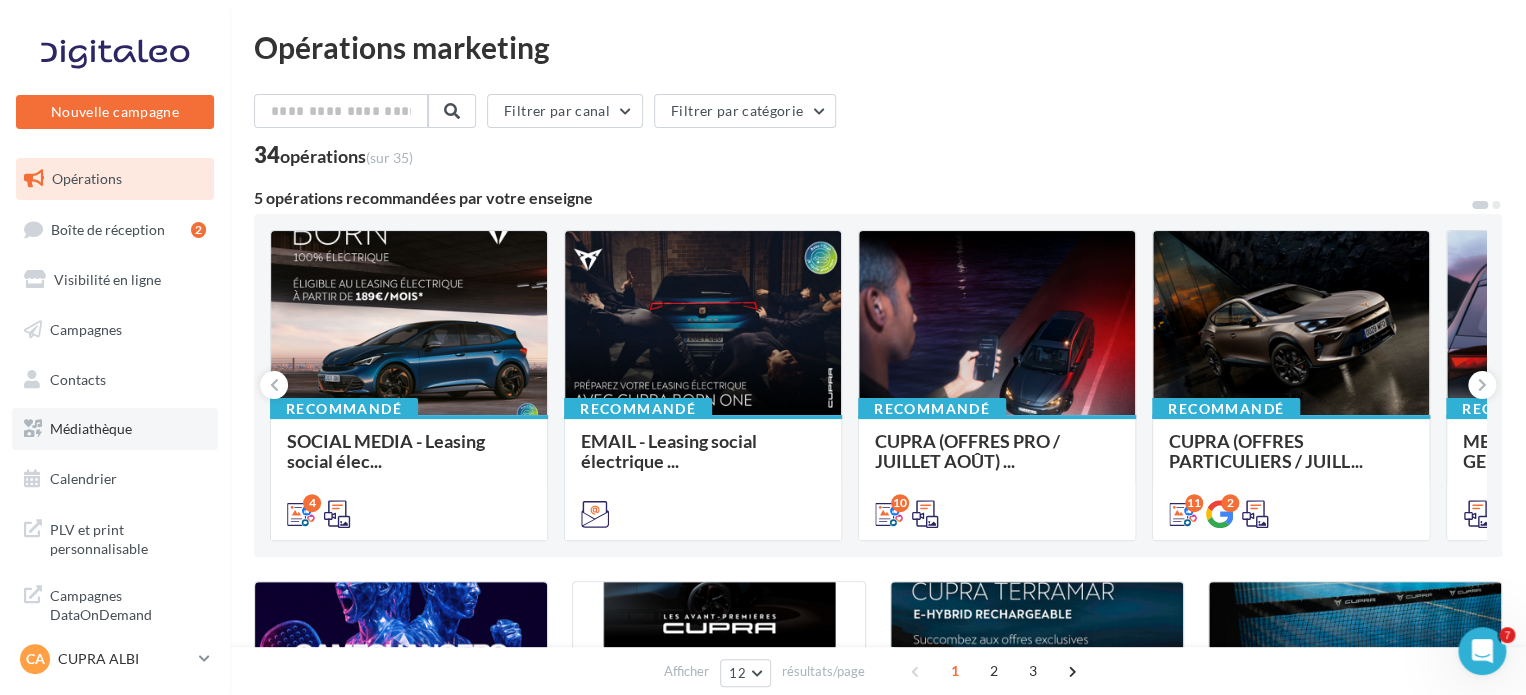 click on "Médiathèque" at bounding box center (91, 428) 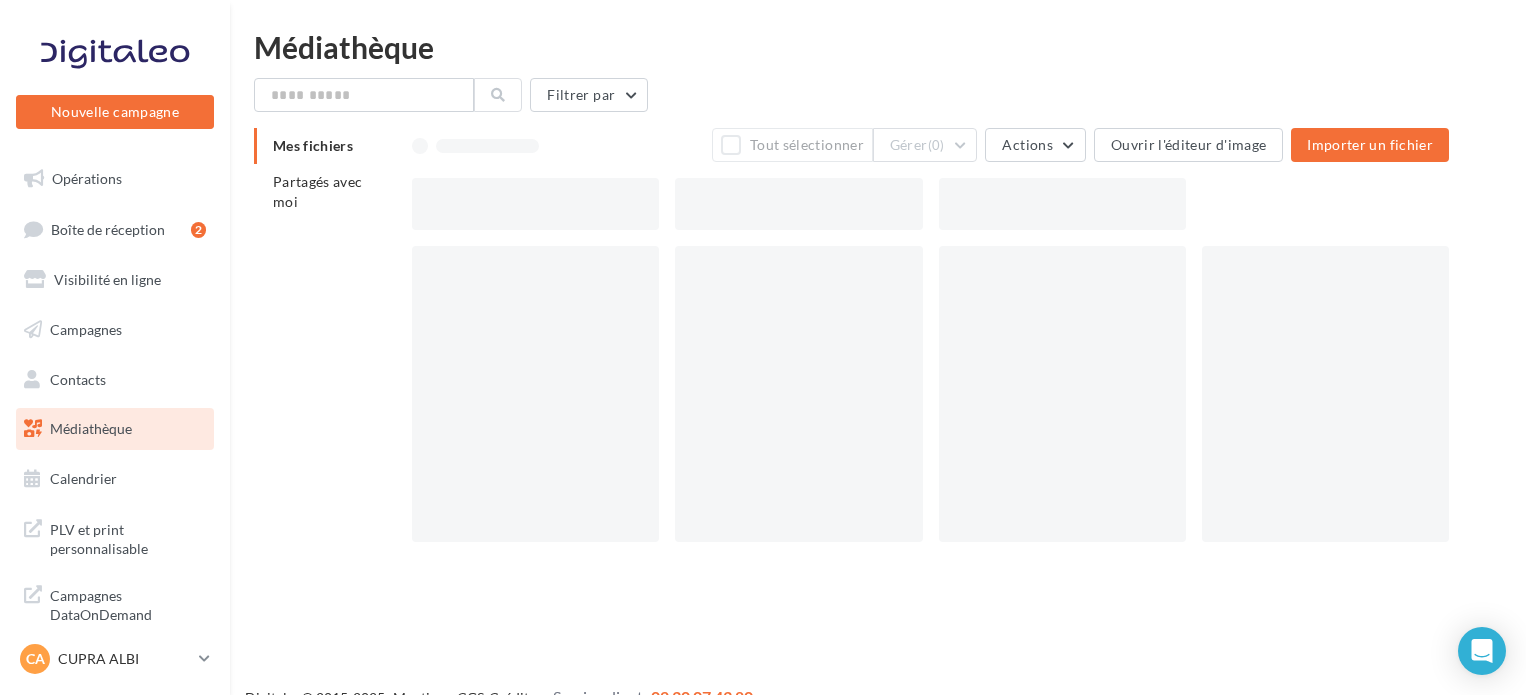 scroll, scrollTop: 0, scrollLeft: 0, axis: both 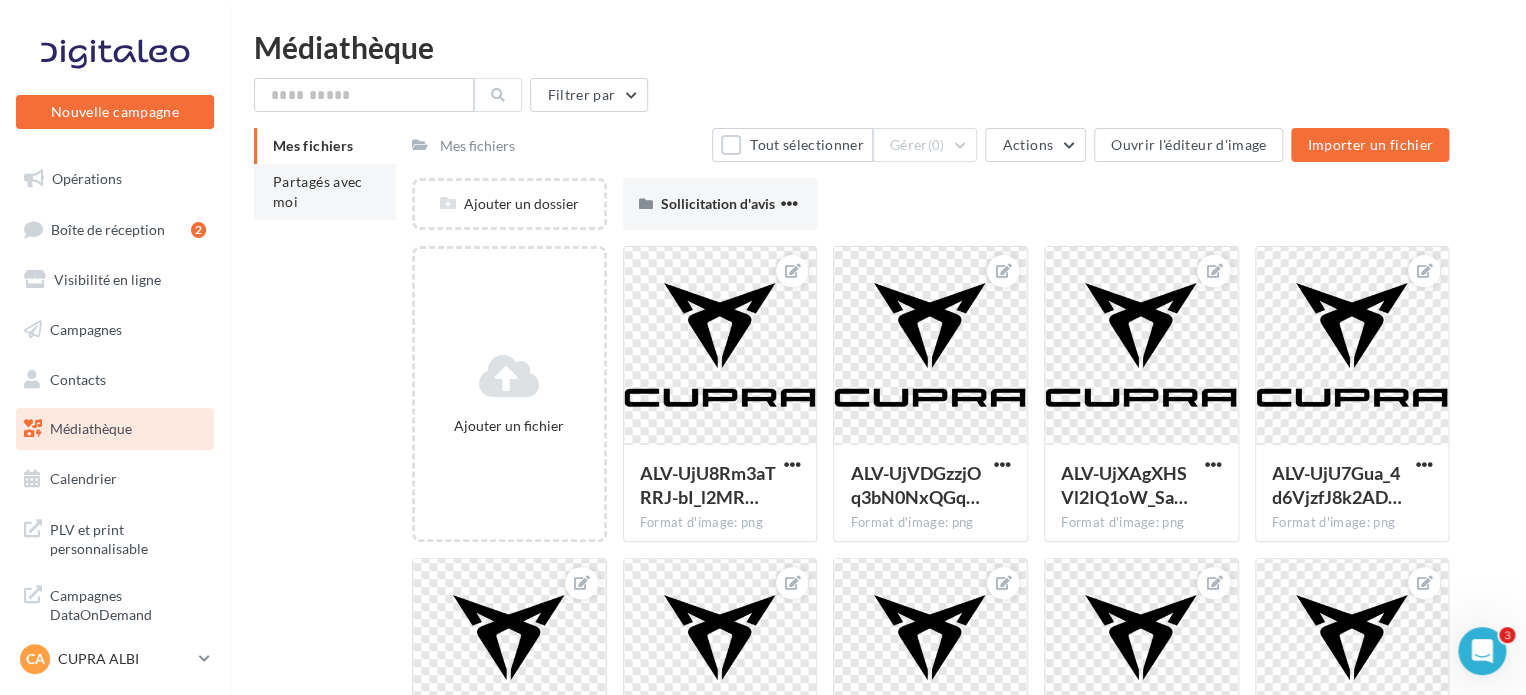 click on "Partagés avec moi" at bounding box center [325, 192] 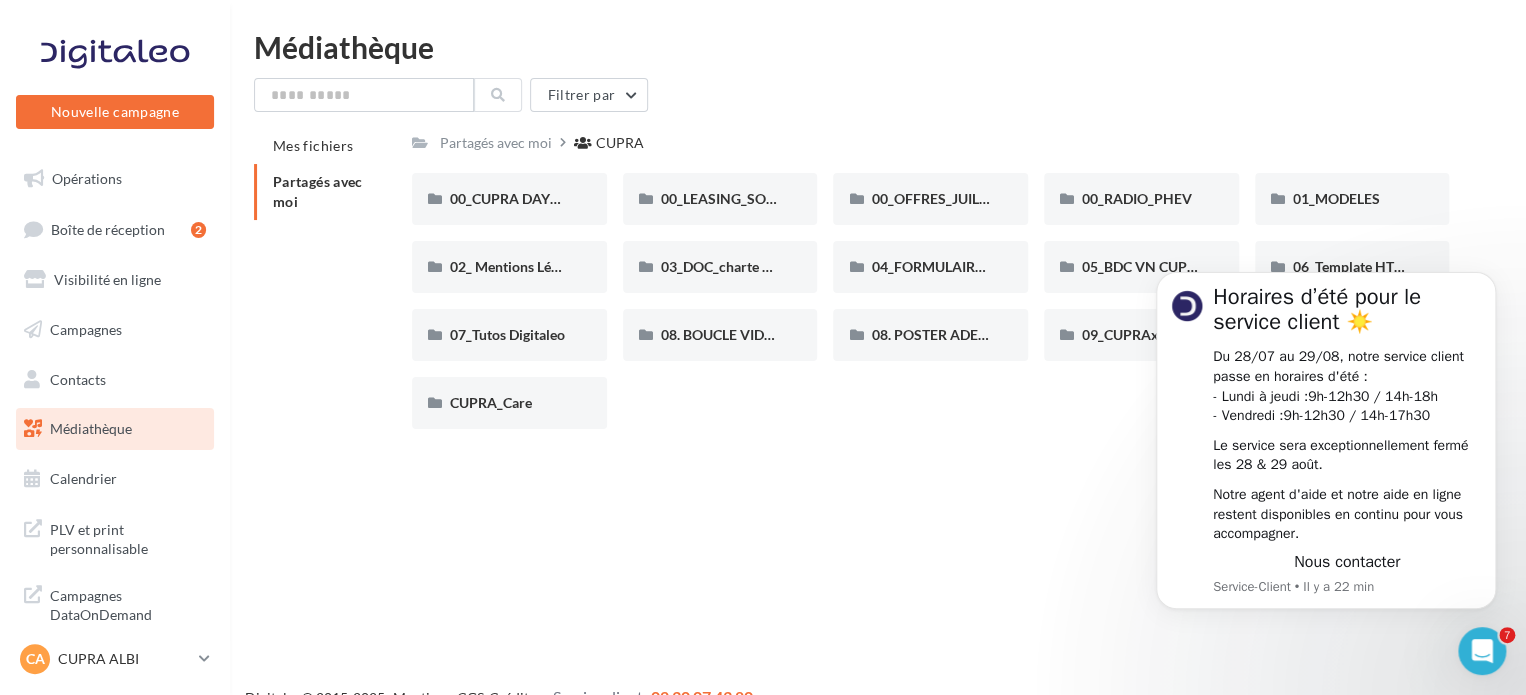 scroll, scrollTop: 0, scrollLeft: 0, axis: both 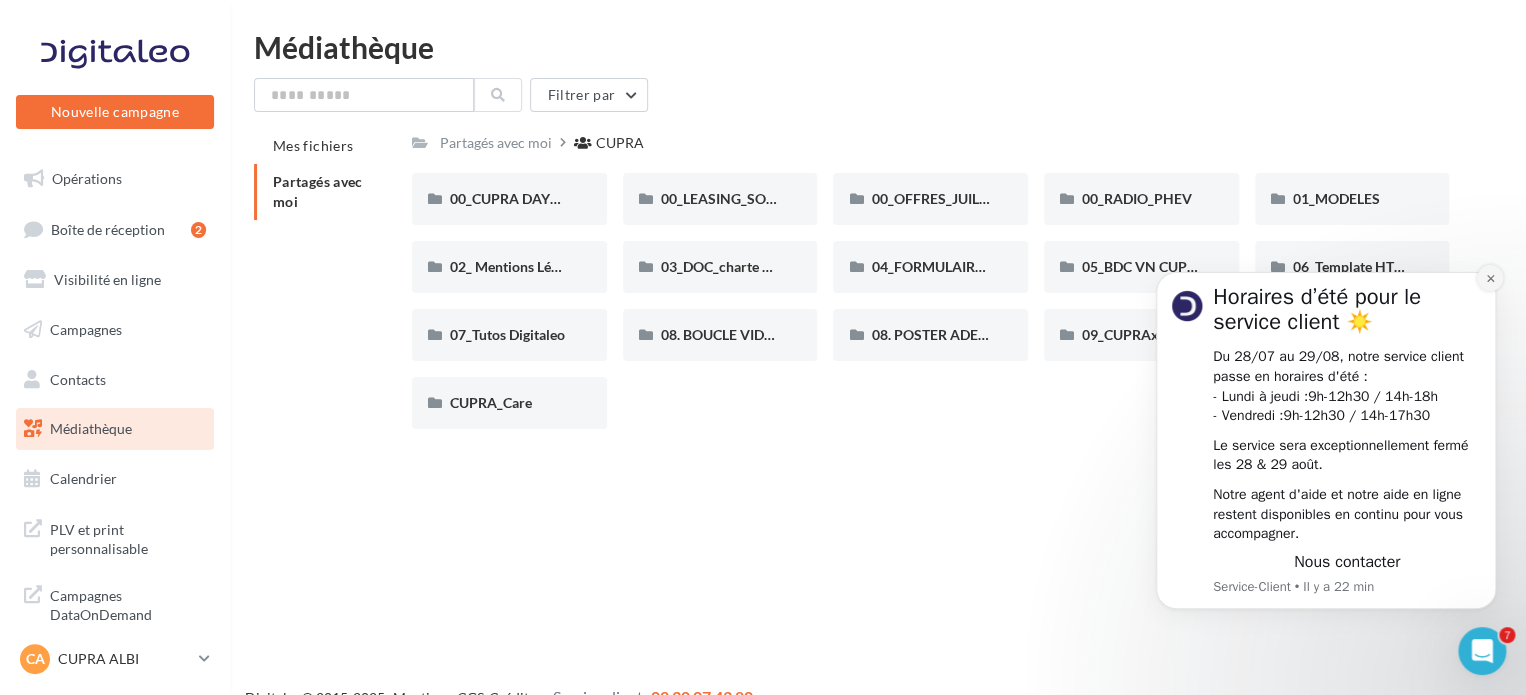 click 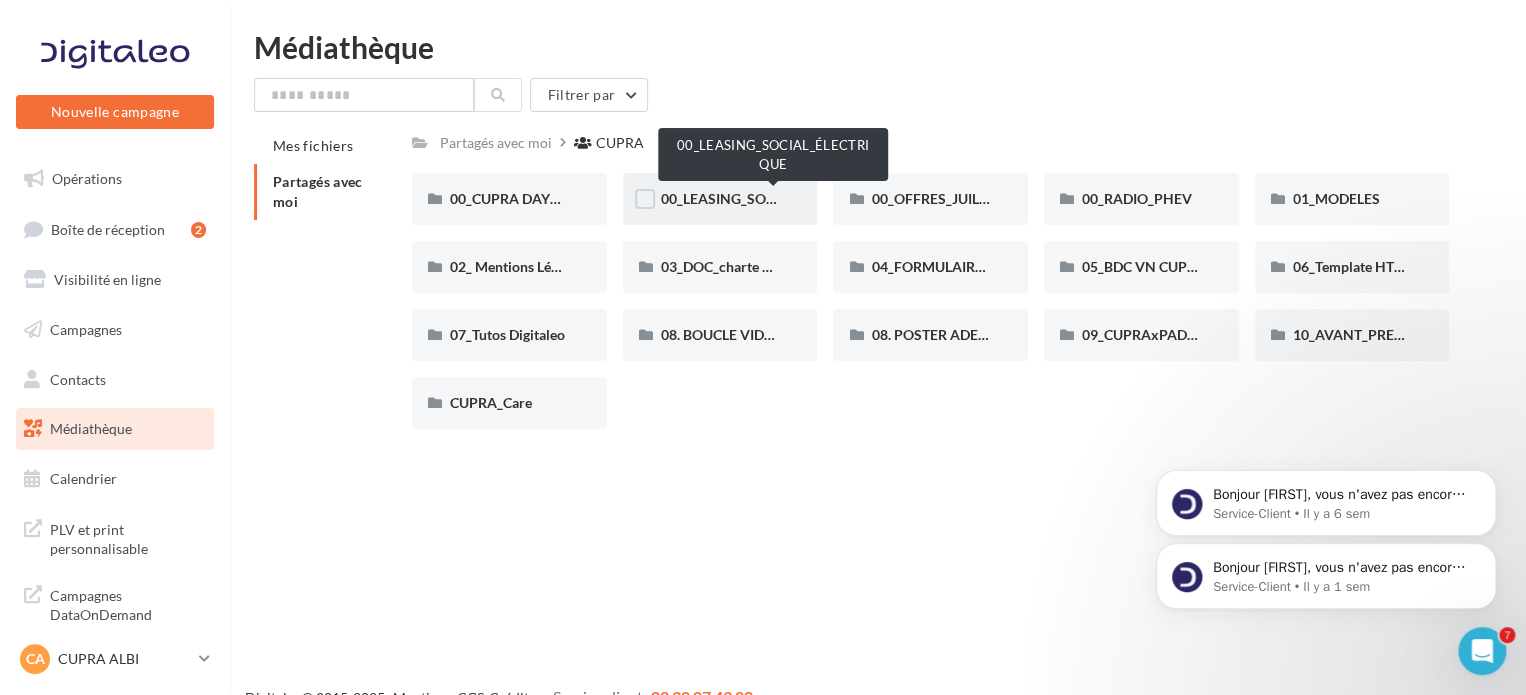 click on "00_LEASING_SOCIAL_ÉLECTRIQUE" at bounding box center (772, 198) 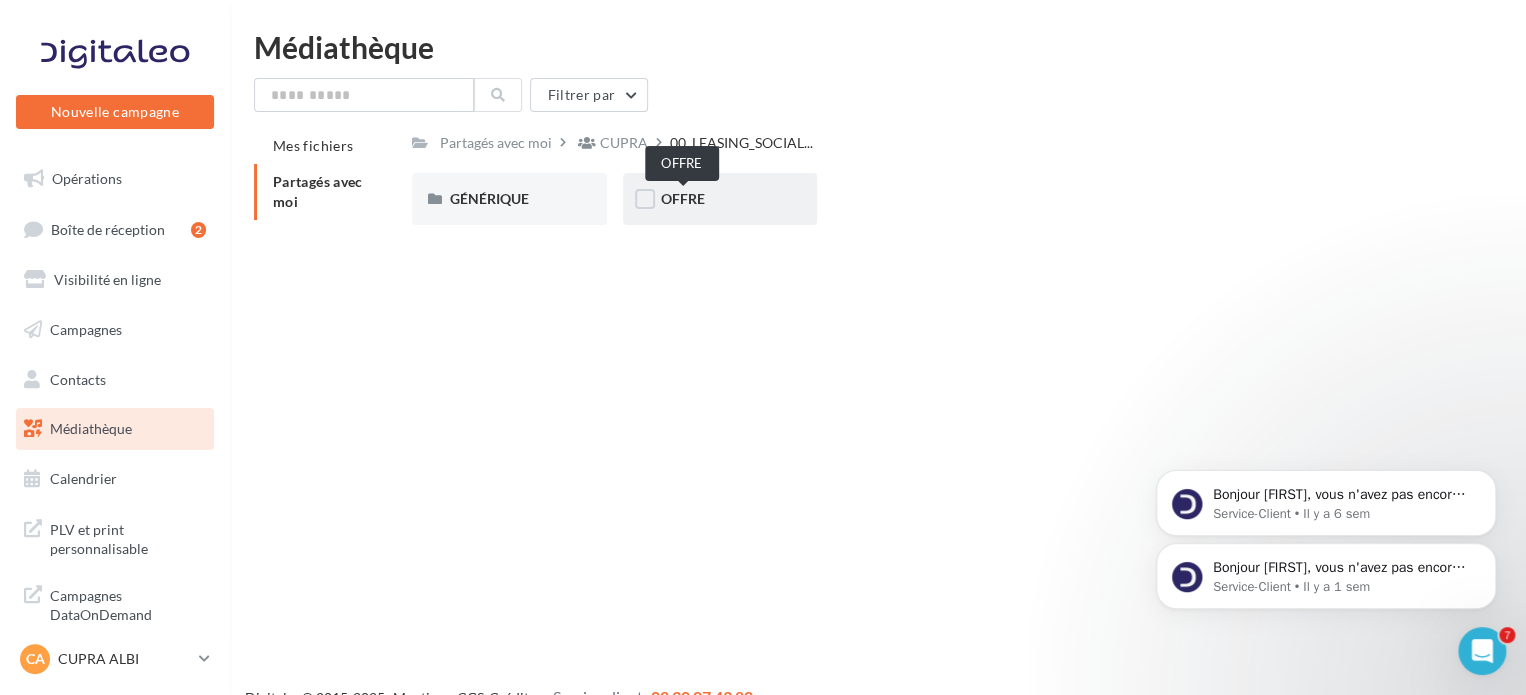 click on "OFFRE" at bounding box center (683, 198) 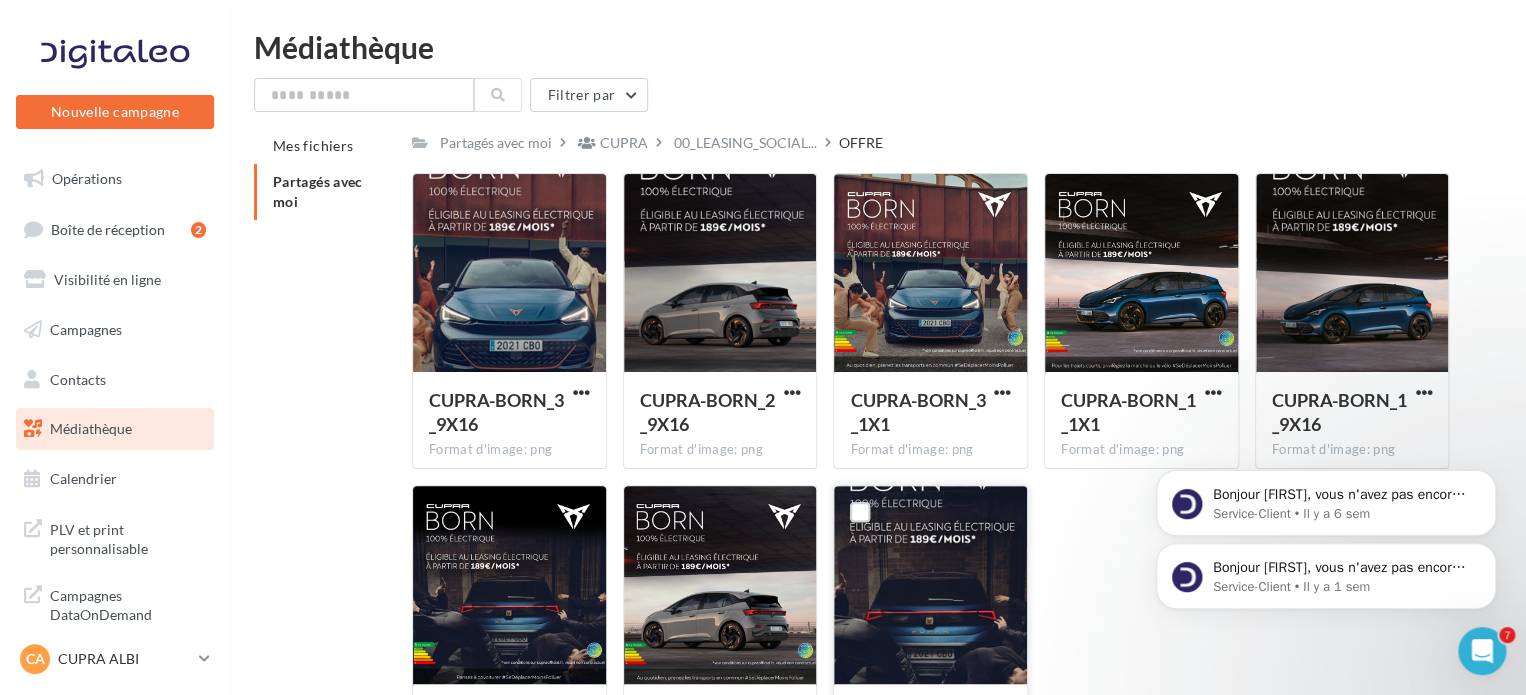 scroll, scrollTop: 100, scrollLeft: 0, axis: vertical 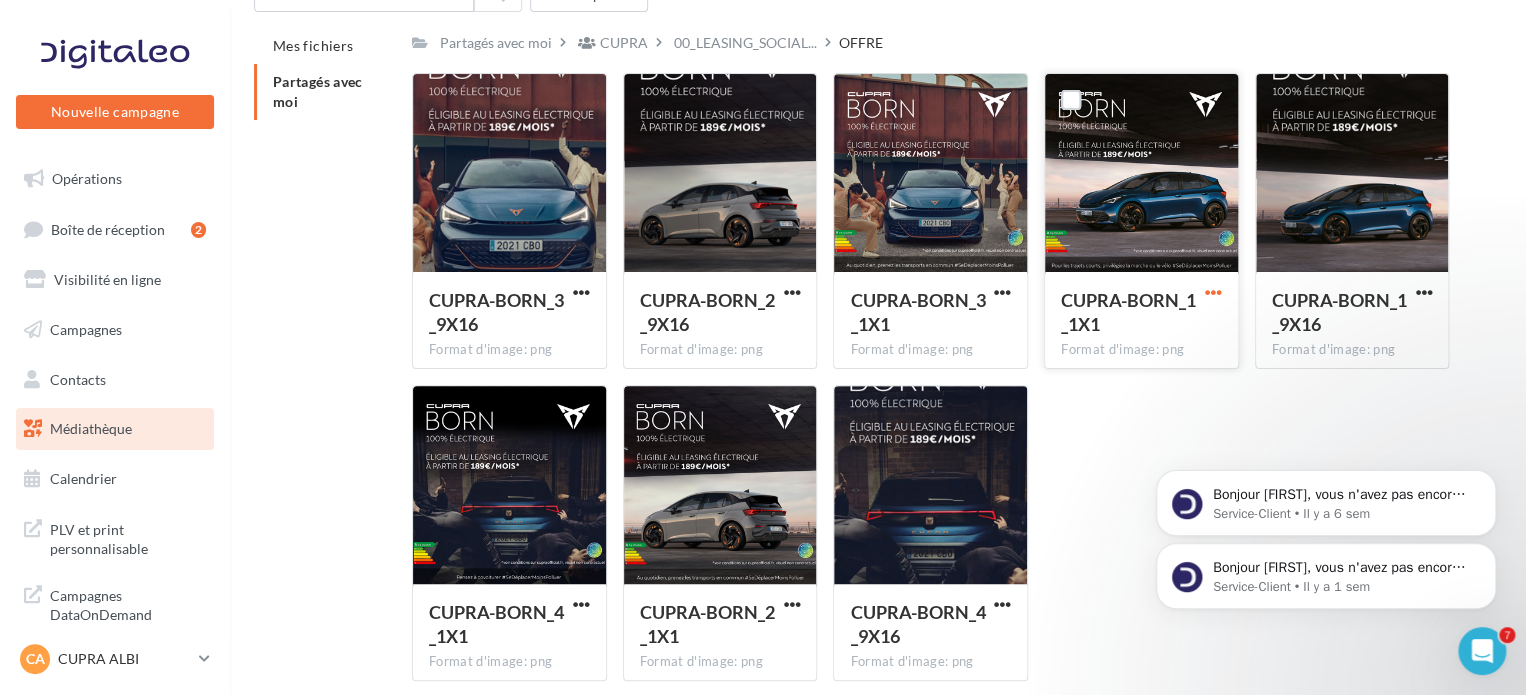 click at bounding box center (1213, 292) 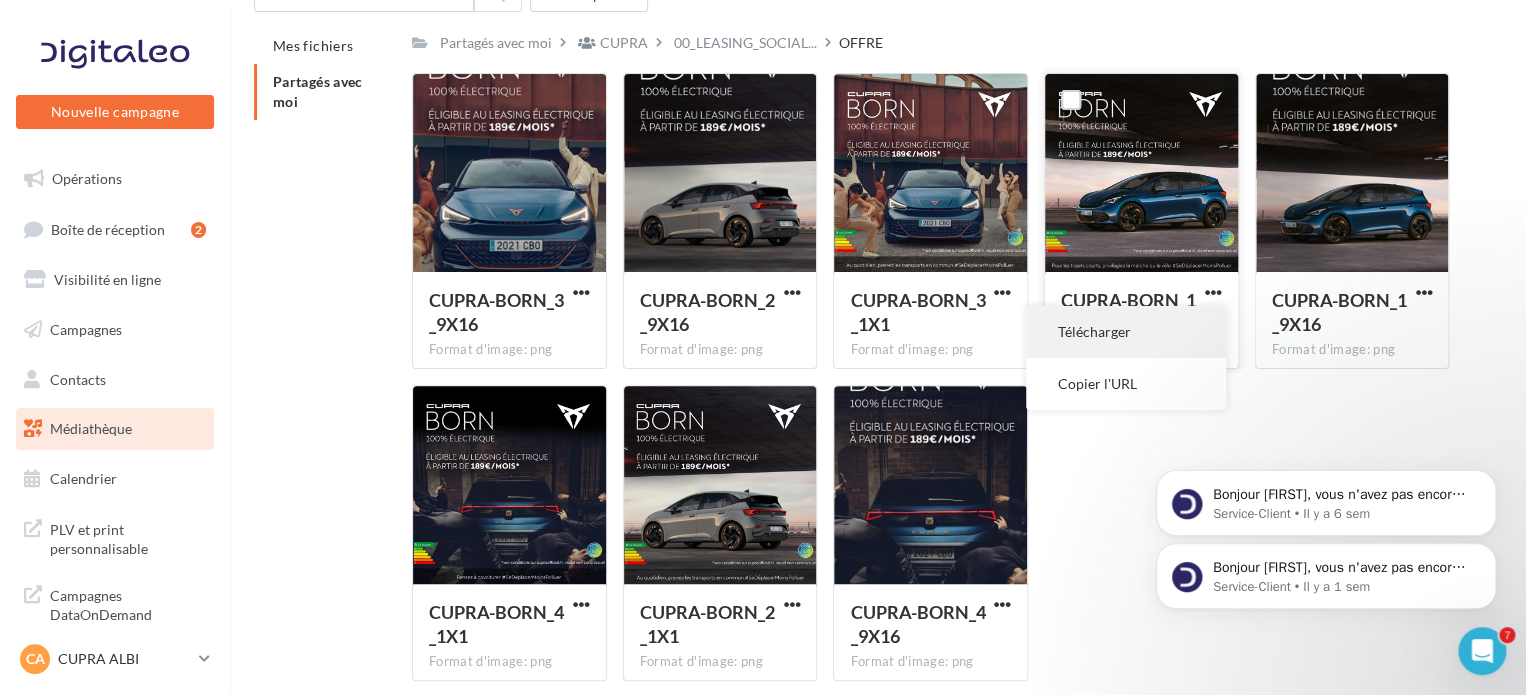 click on "Télécharger" at bounding box center [1126, 332] 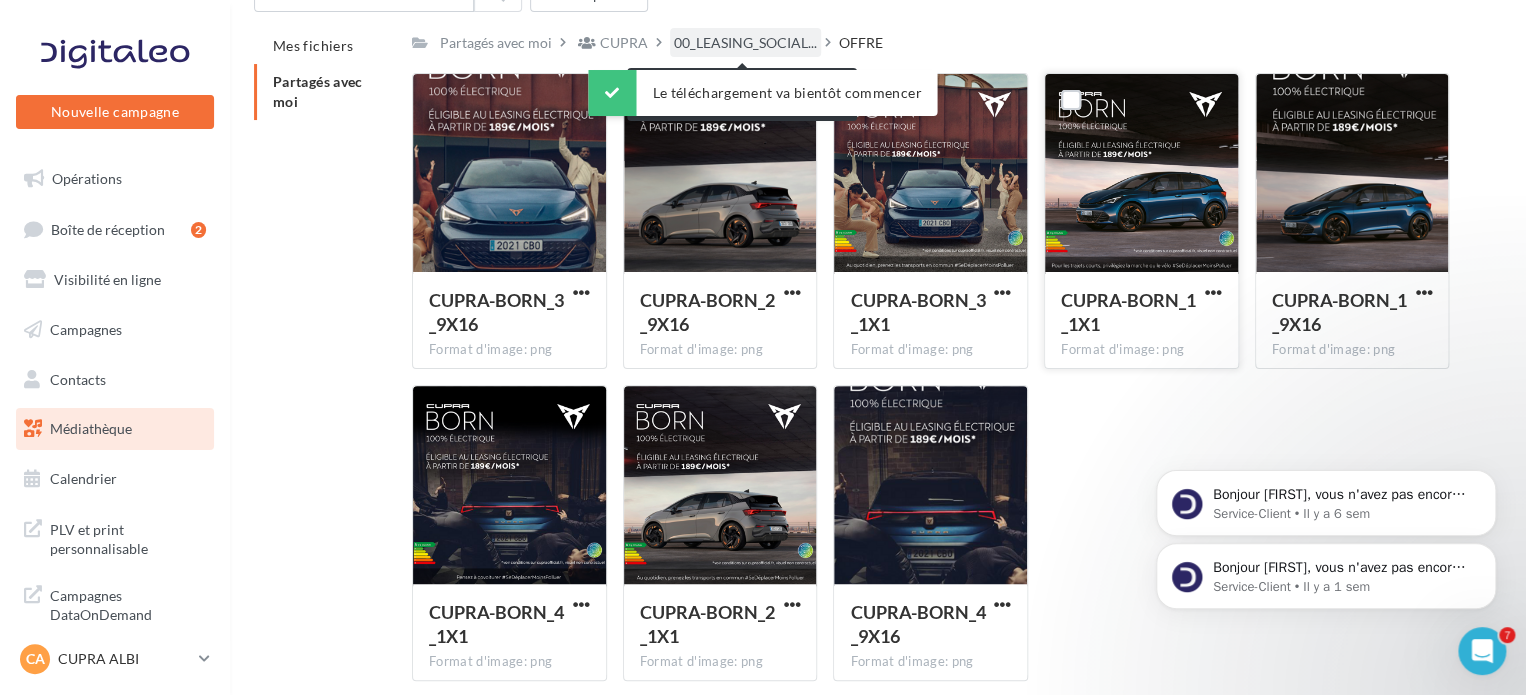 click on "00_LEASING_SOCIAL..." at bounding box center [745, 43] 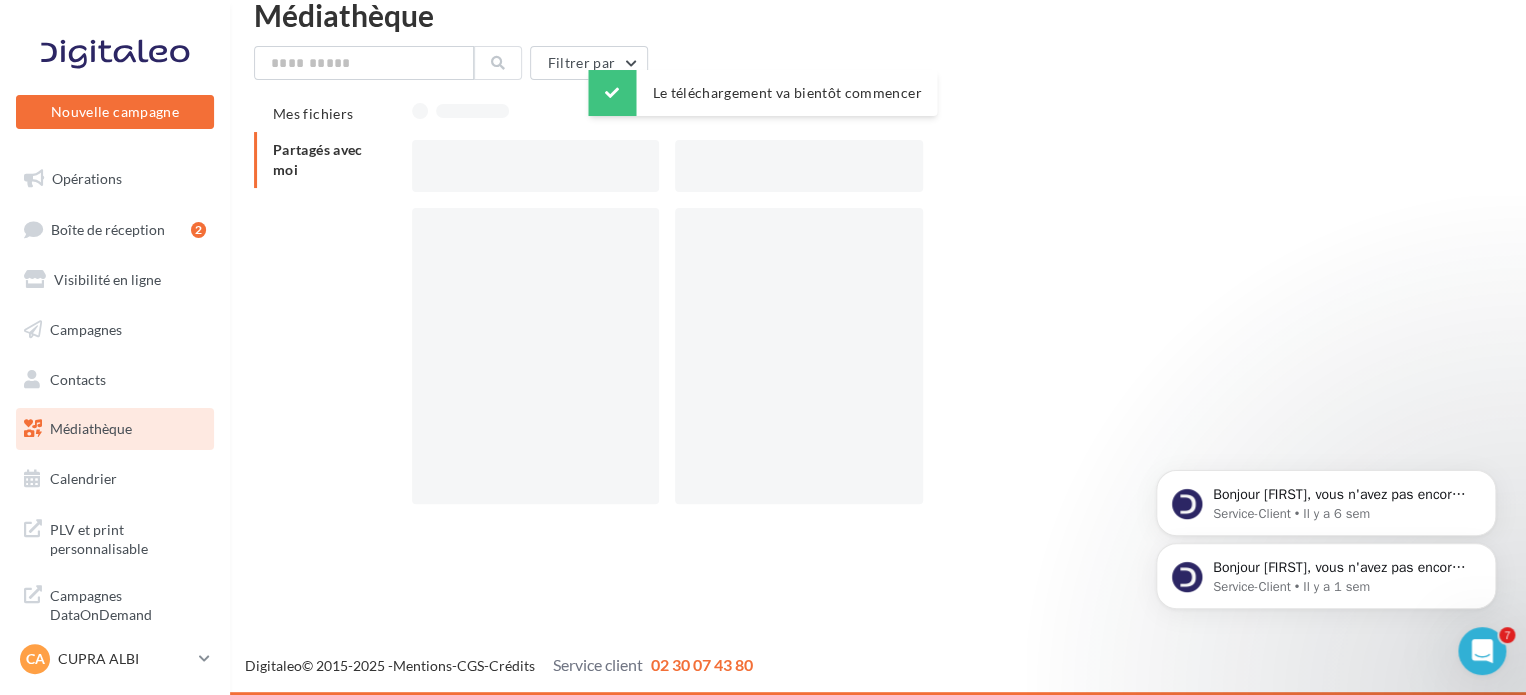 scroll, scrollTop: 32, scrollLeft: 0, axis: vertical 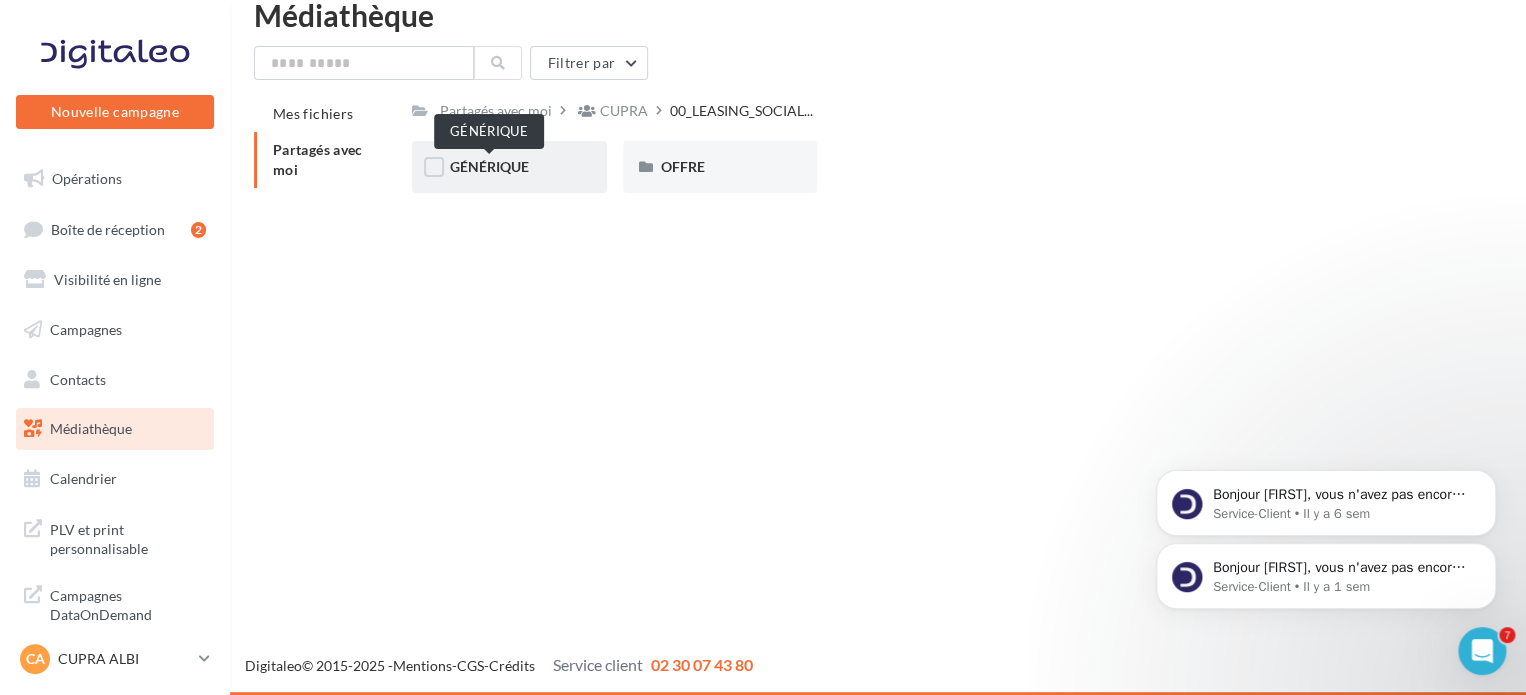 click on "GÉNÉRIQUE" at bounding box center (489, 166) 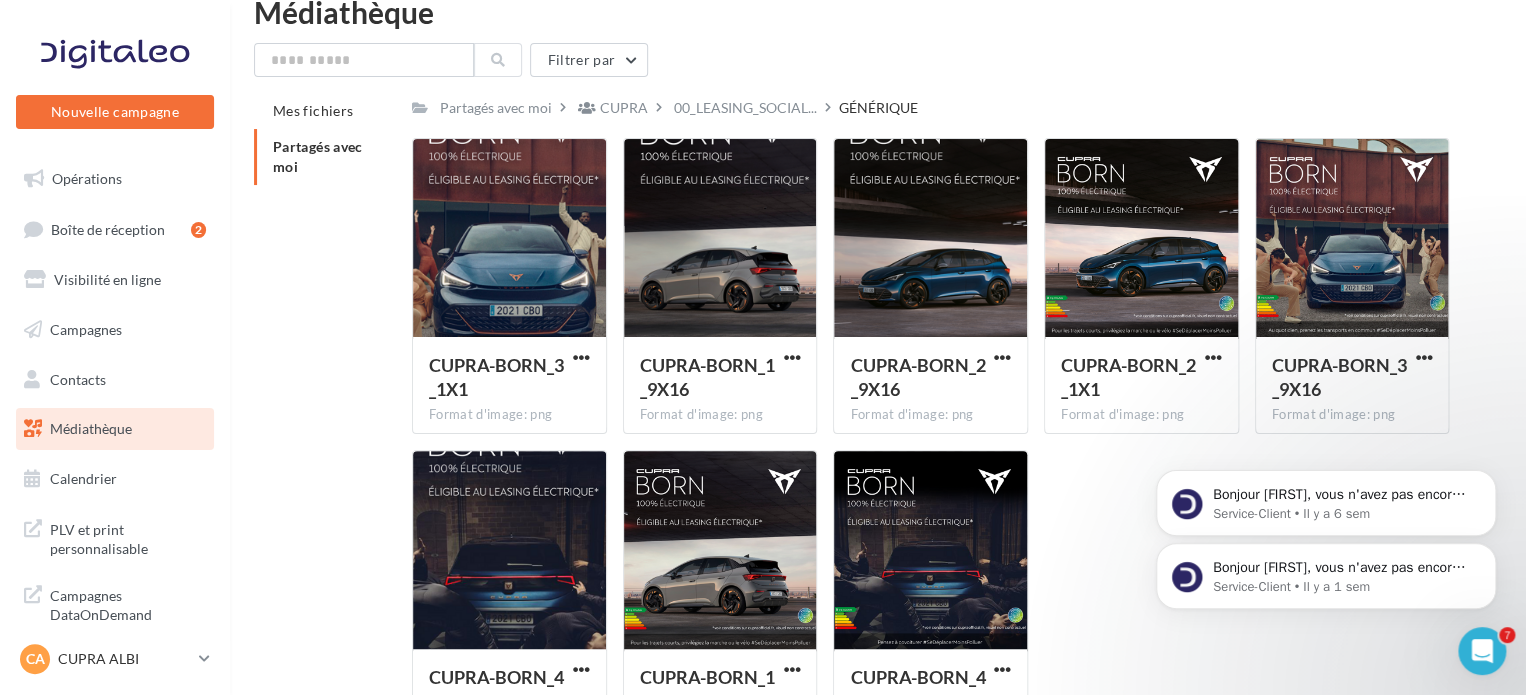 scroll, scrollTop: 0, scrollLeft: 0, axis: both 